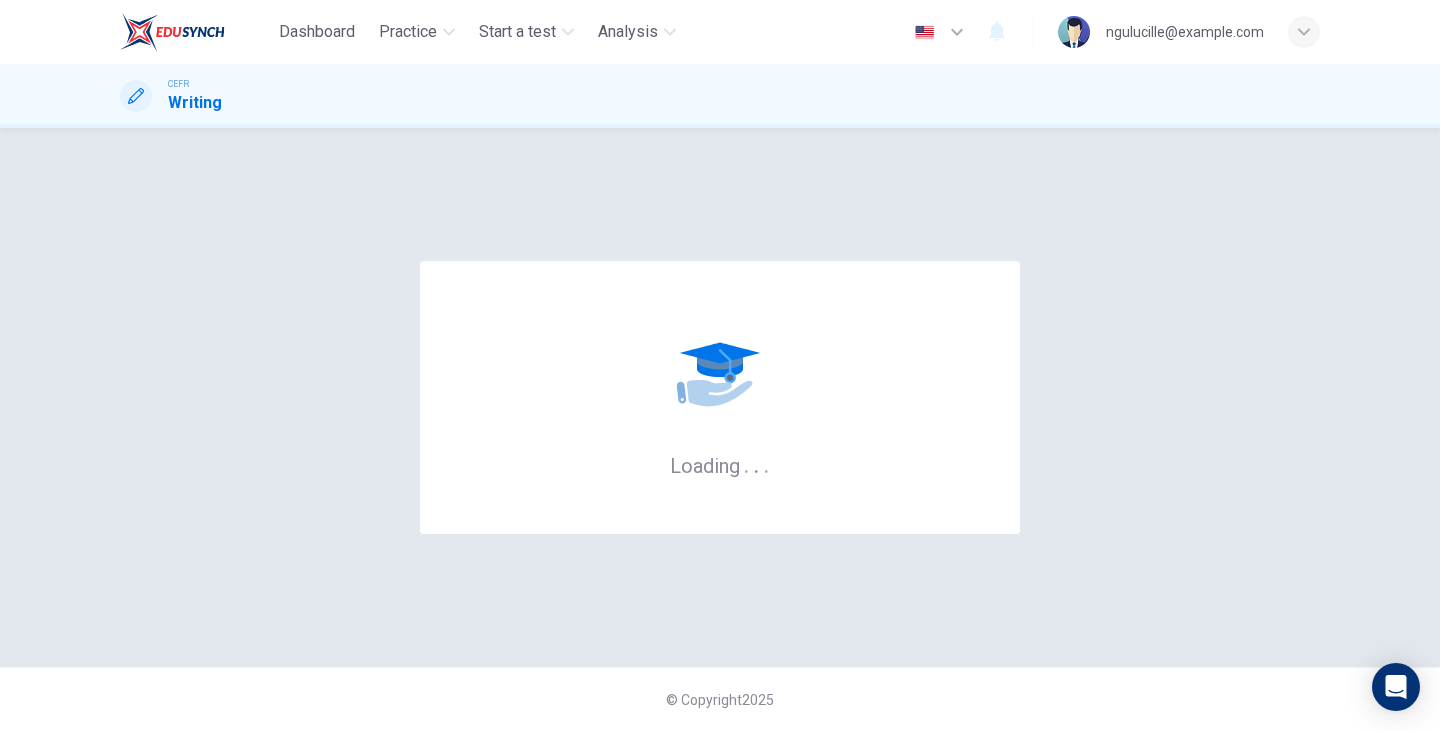 scroll, scrollTop: 0, scrollLeft: 0, axis: both 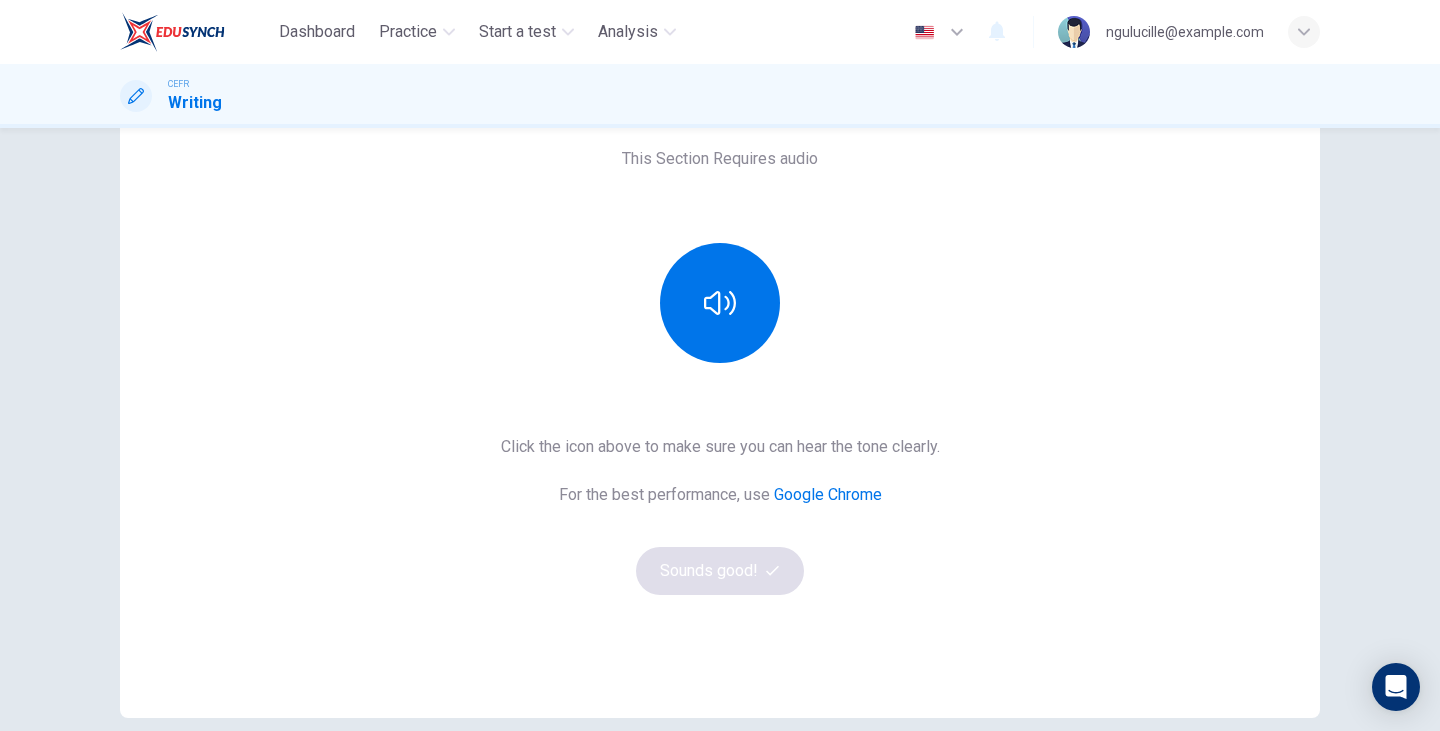click on "This Section Requires audio Click the icon above to make sure you can hear the tone clearly. For the best performance, use Google Chrome Sounds good!" at bounding box center [720, 371] 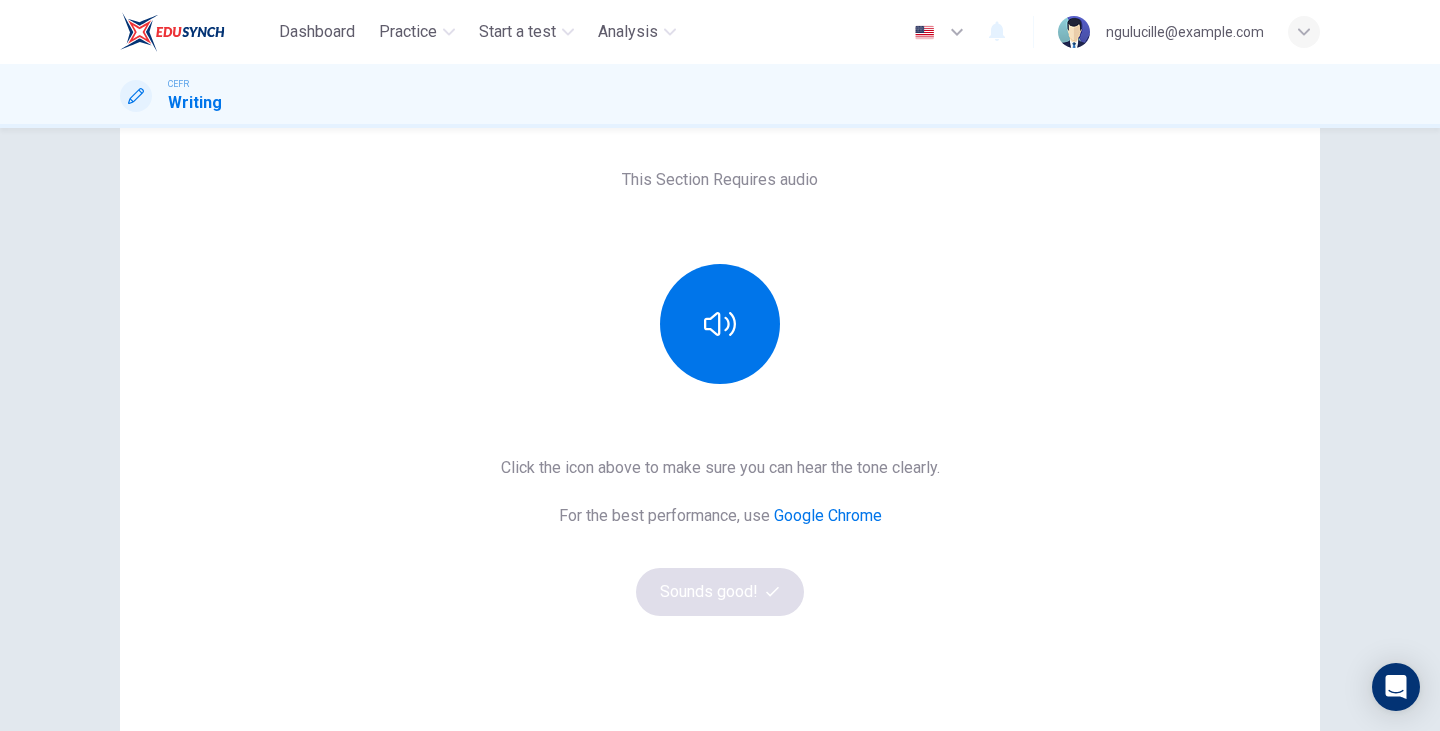 scroll, scrollTop: 0, scrollLeft: 0, axis: both 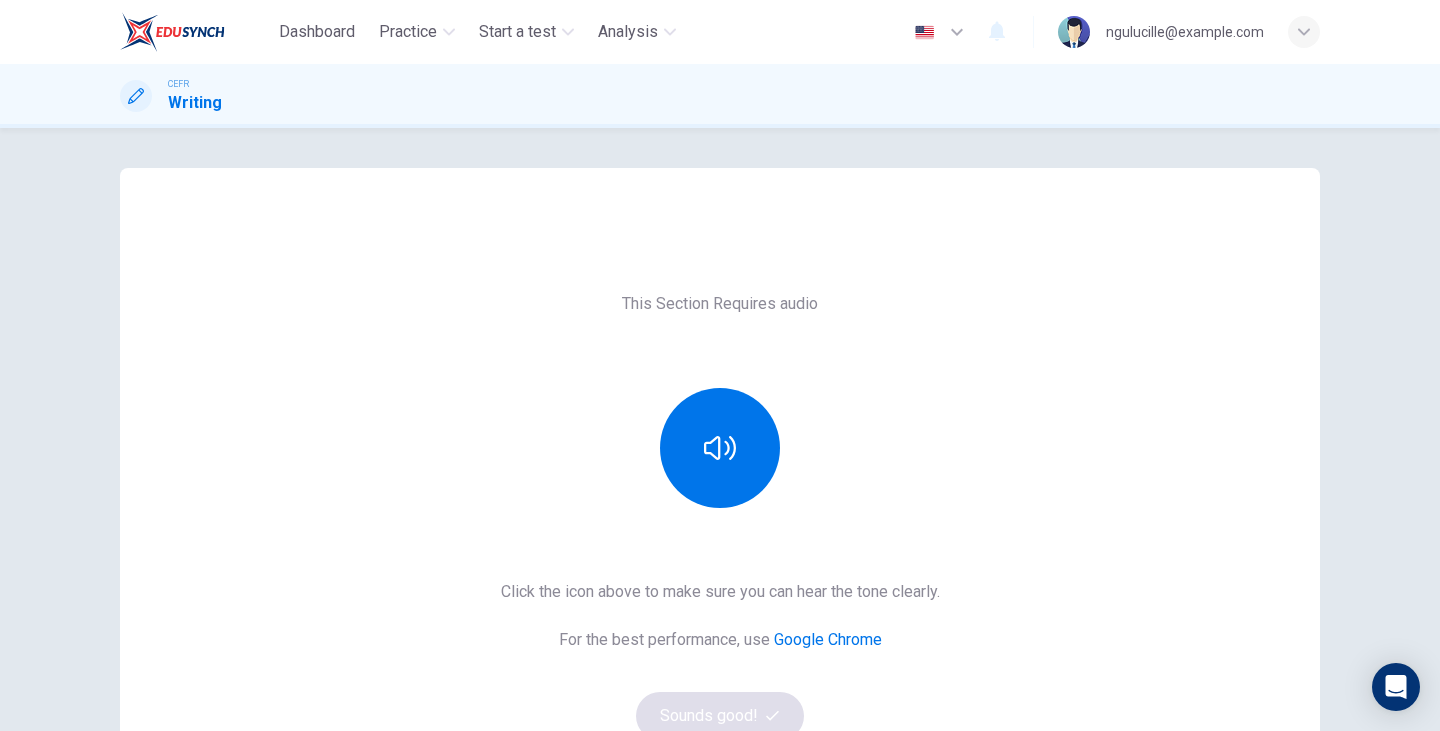 click on "Click the icon above to make sure you can hear the tone clearly. For the best performance, use   Google Chrome Sounds good!" at bounding box center [720, 660] 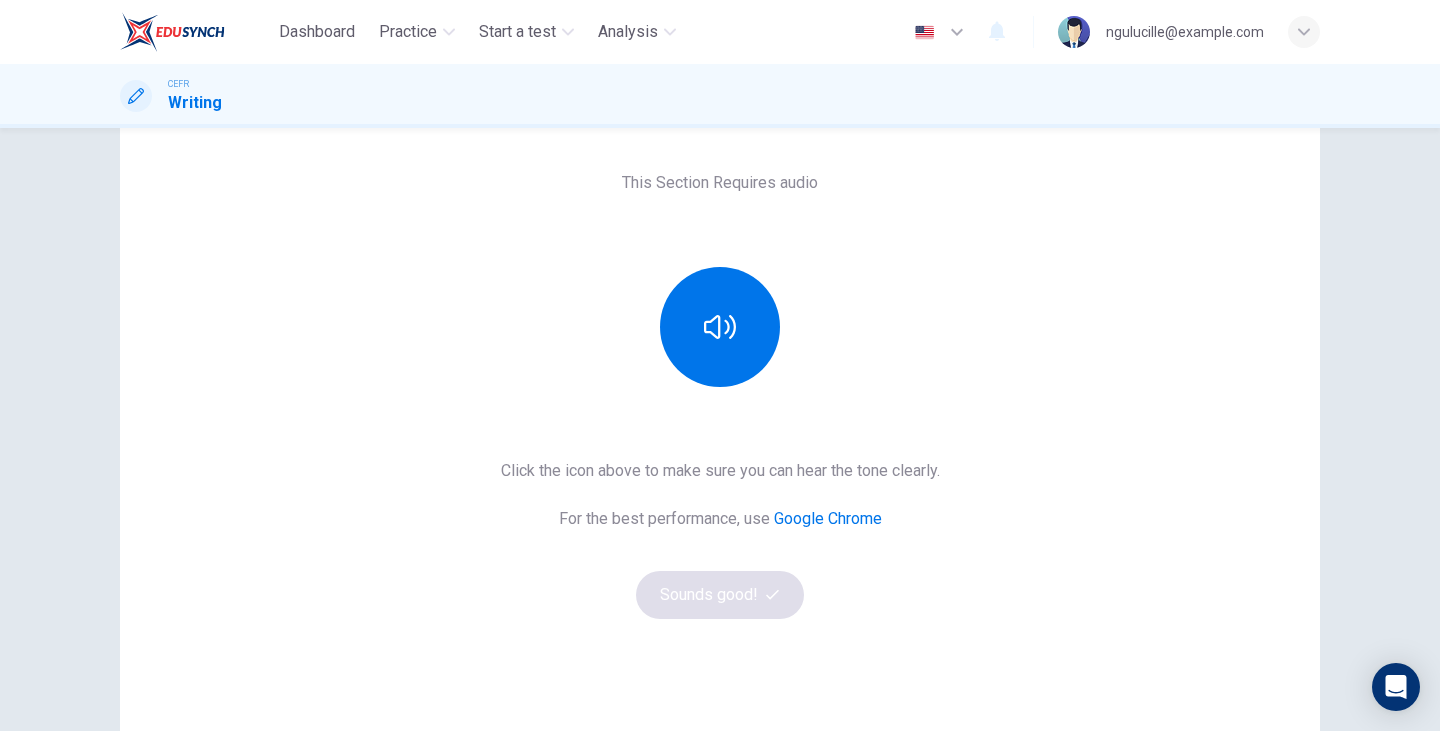 scroll, scrollTop: 181, scrollLeft: 0, axis: vertical 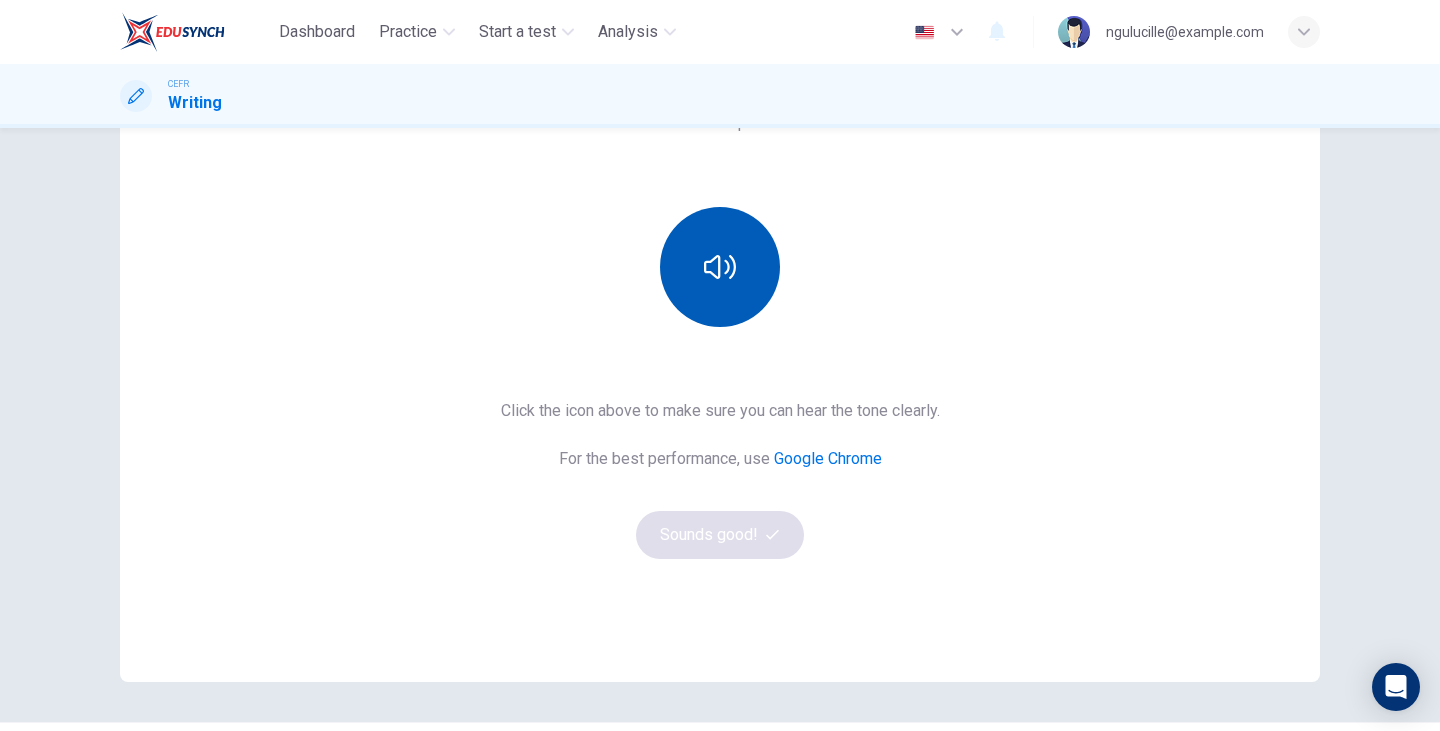 click at bounding box center [720, 267] 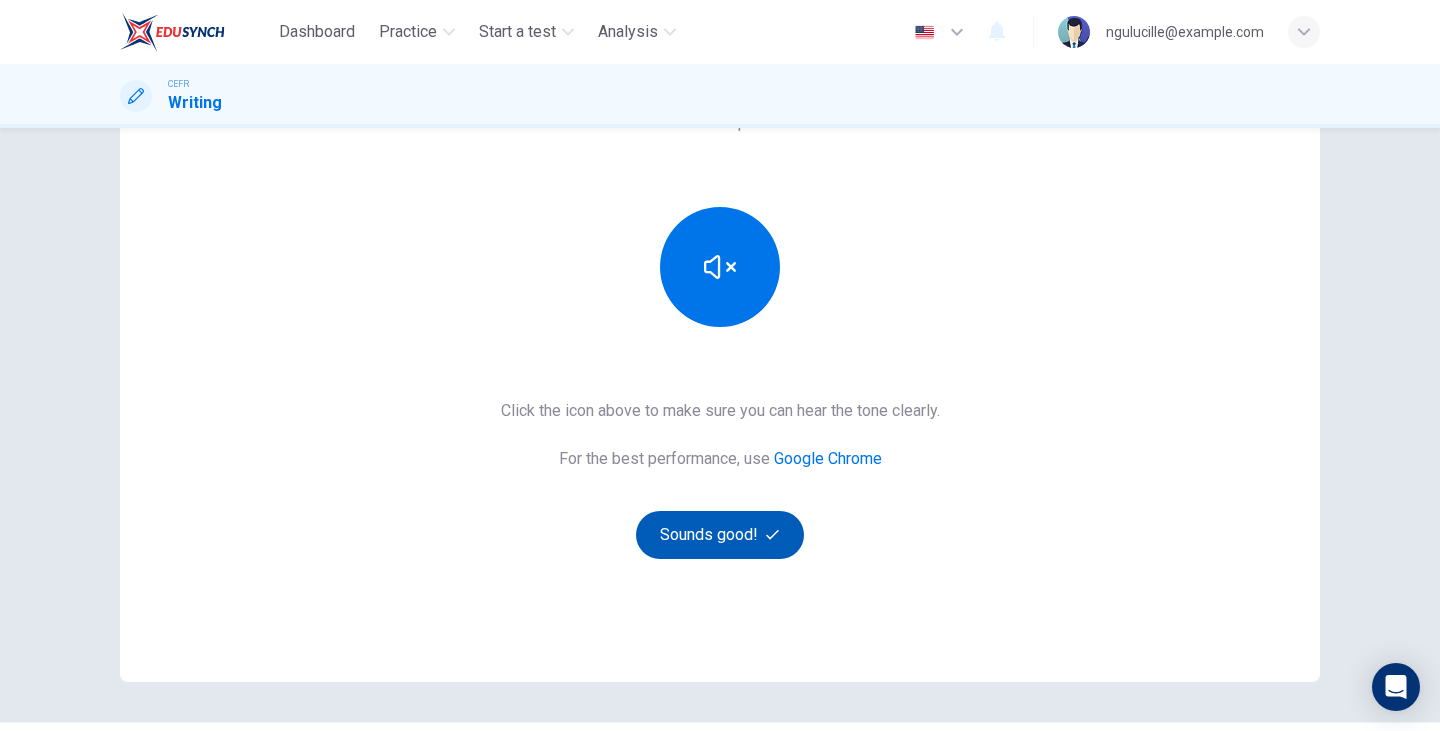 click on "Sounds good!" at bounding box center (720, 535) 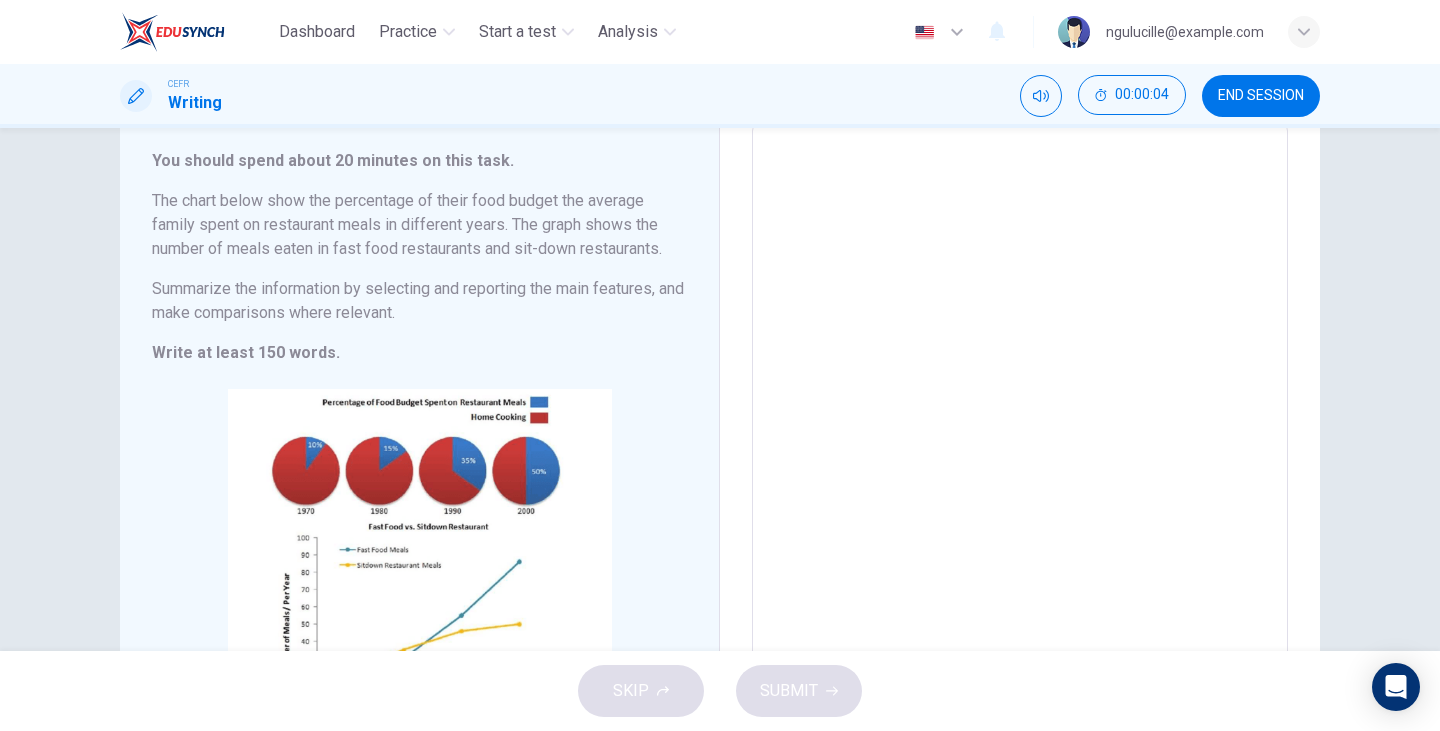 scroll, scrollTop: 114, scrollLeft: 0, axis: vertical 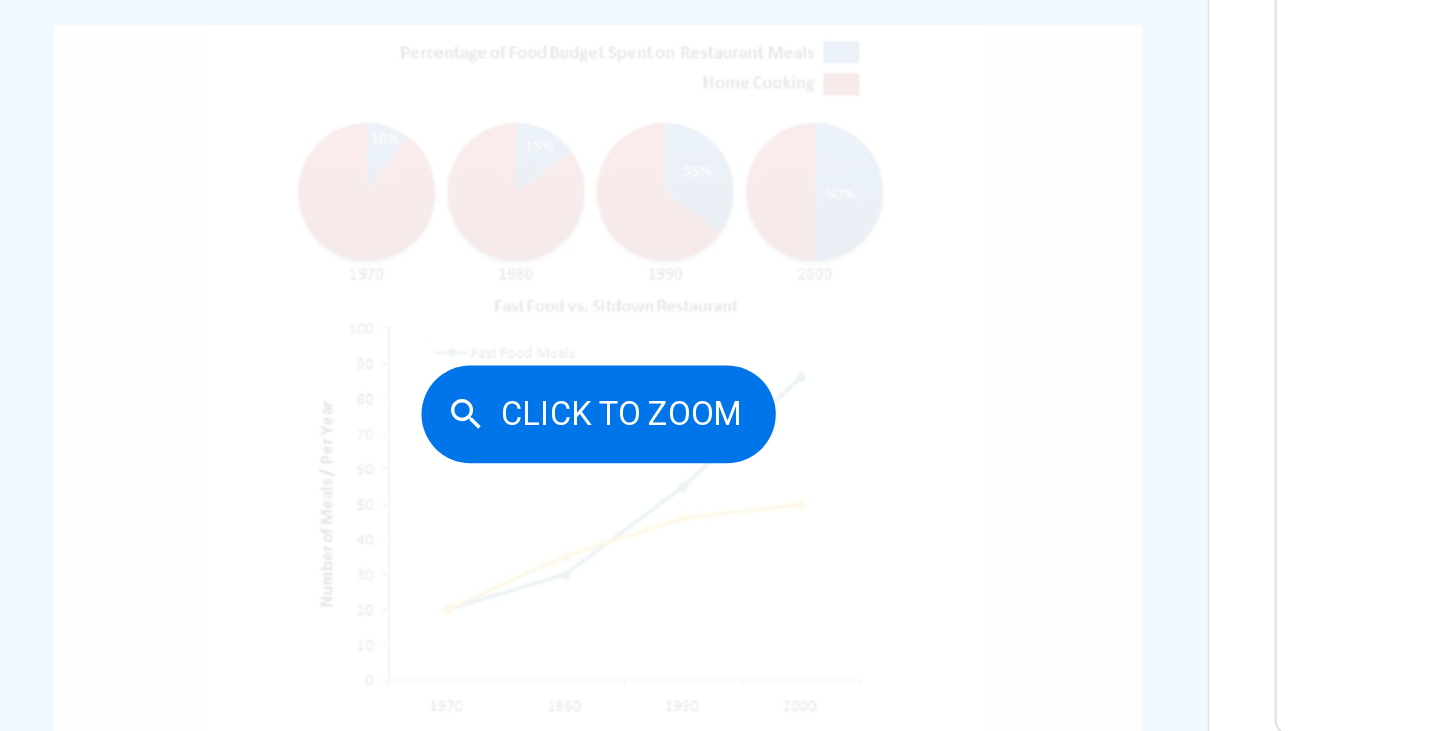 click on "Click to Zoom" at bounding box center [420, 435] 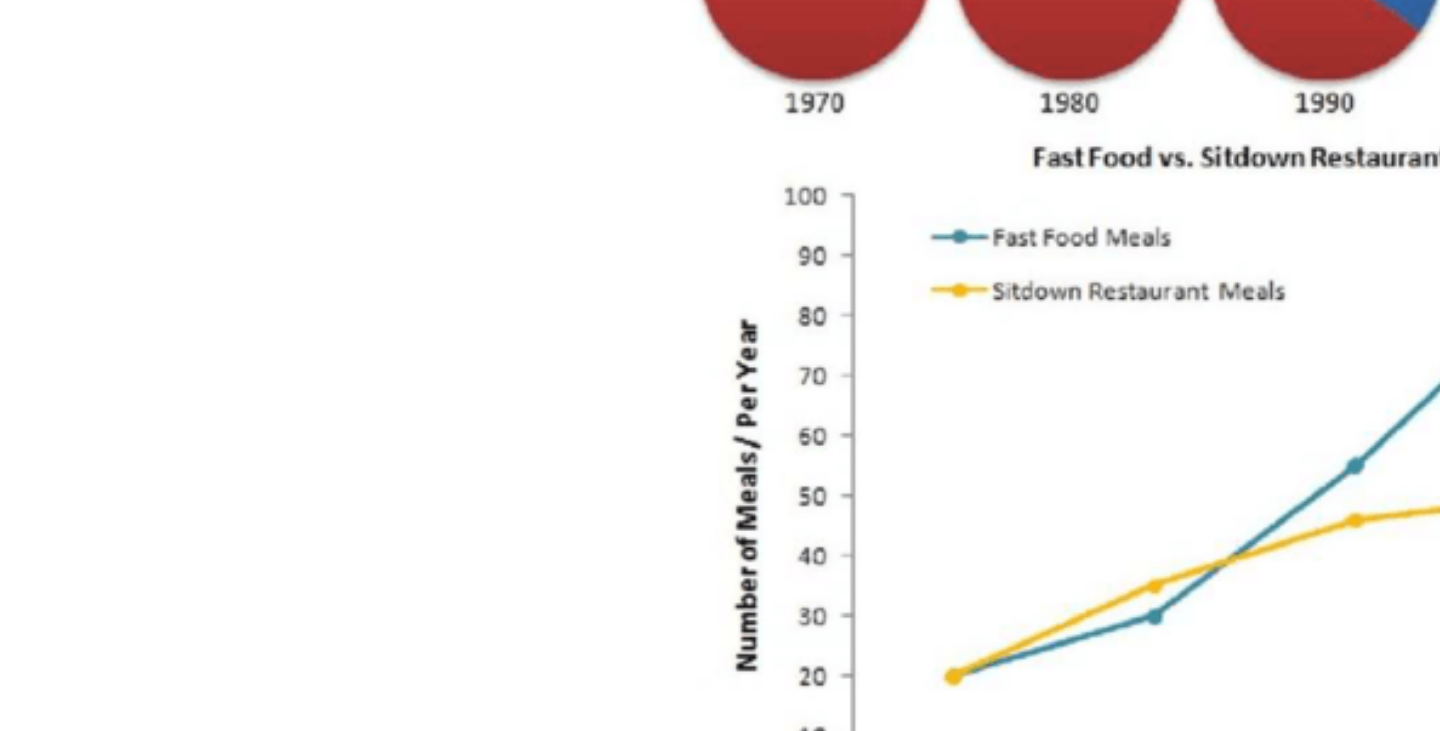 click at bounding box center [720, 371] 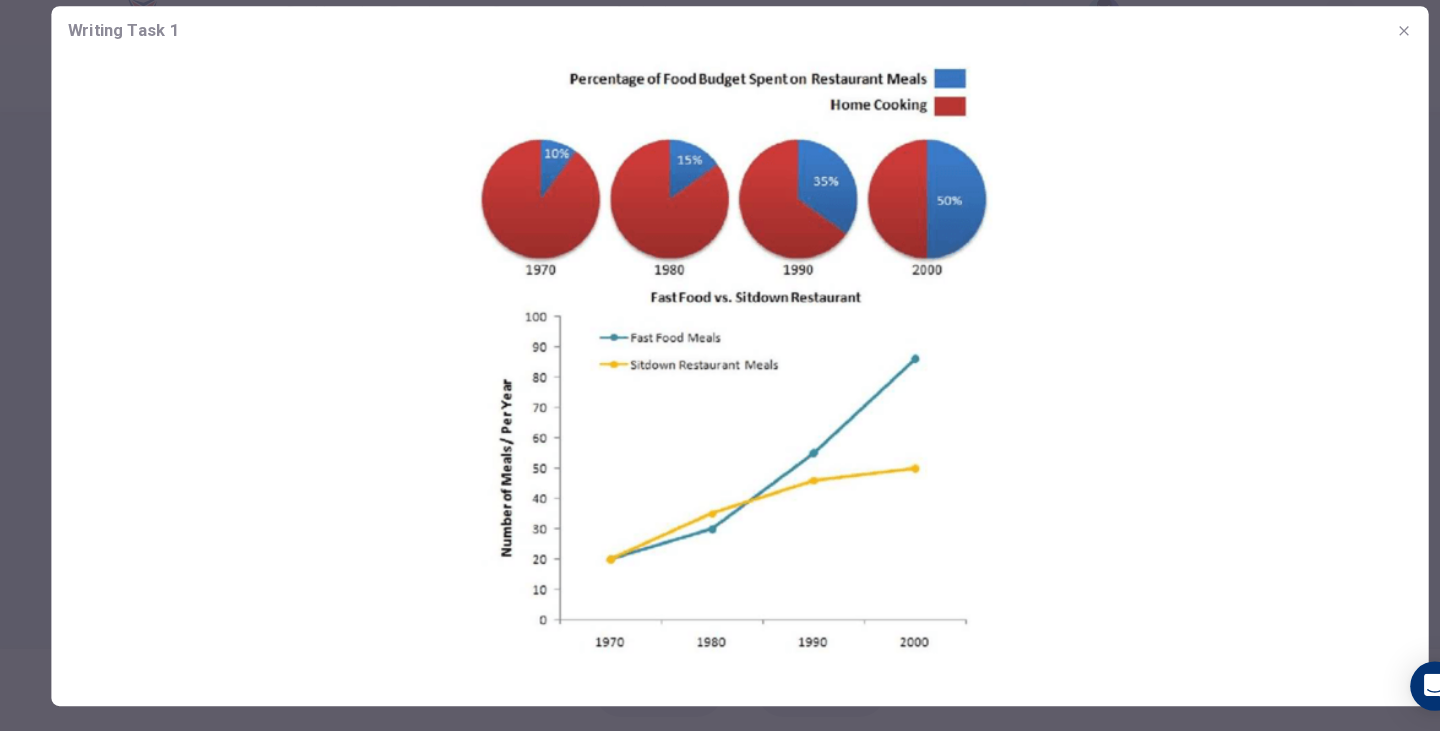 scroll, scrollTop: 0, scrollLeft: 0, axis: both 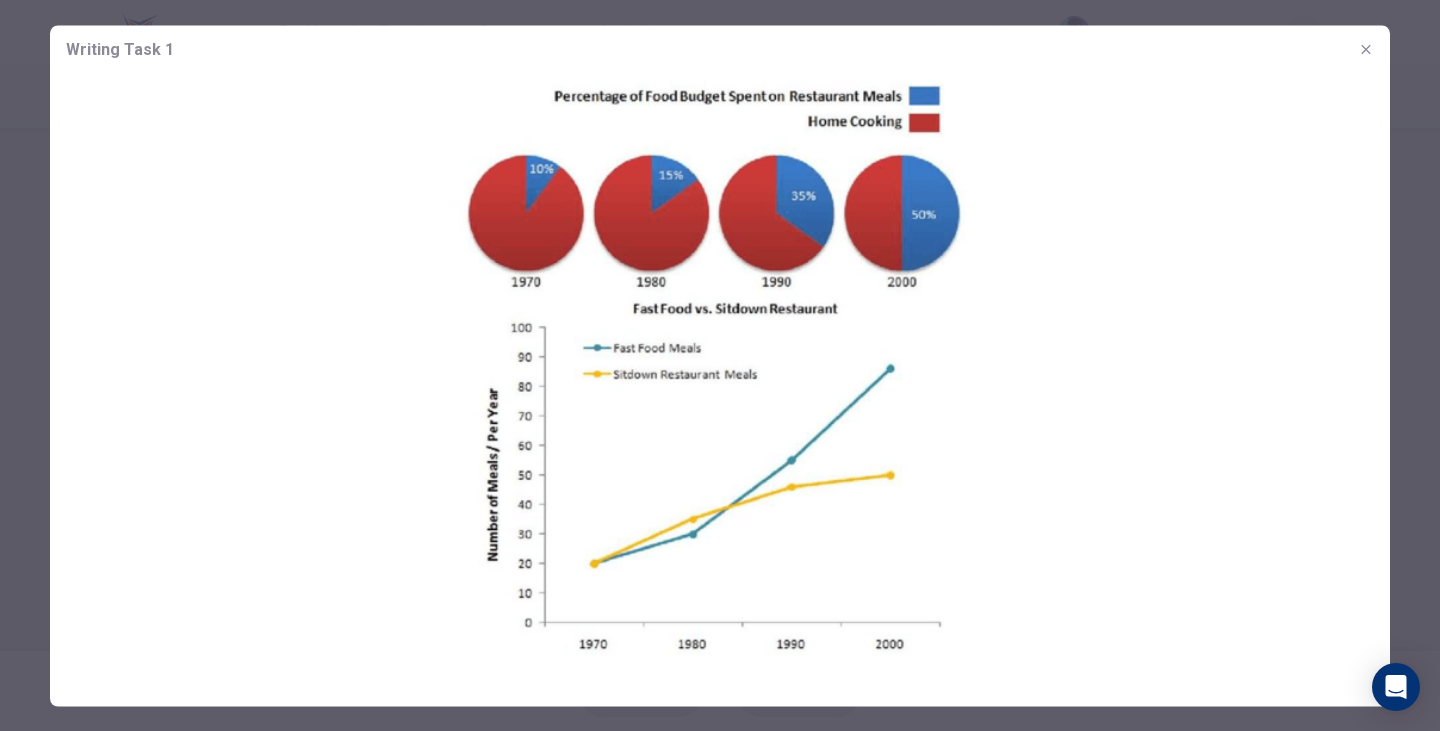 click at bounding box center (1365, 48) 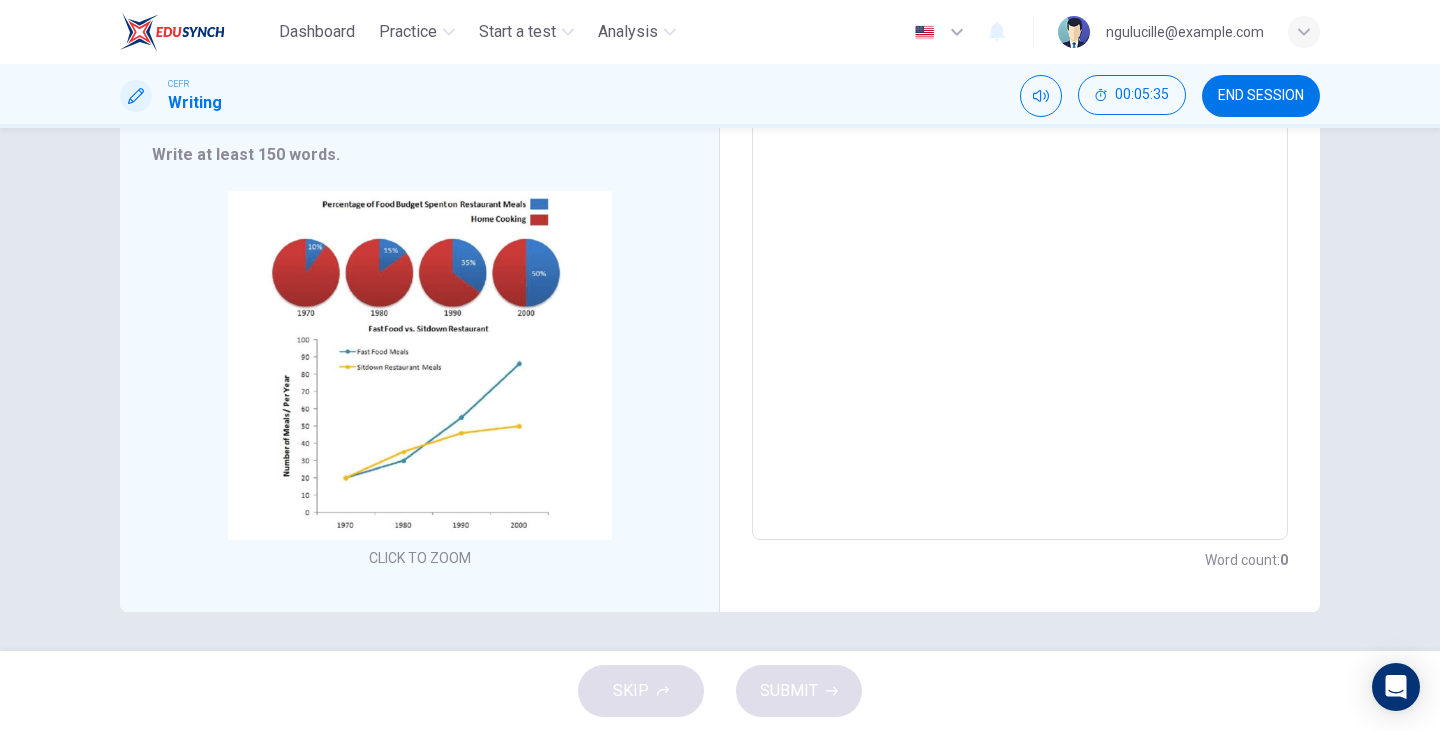 scroll, scrollTop: 314, scrollLeft: 0, axis: vertical 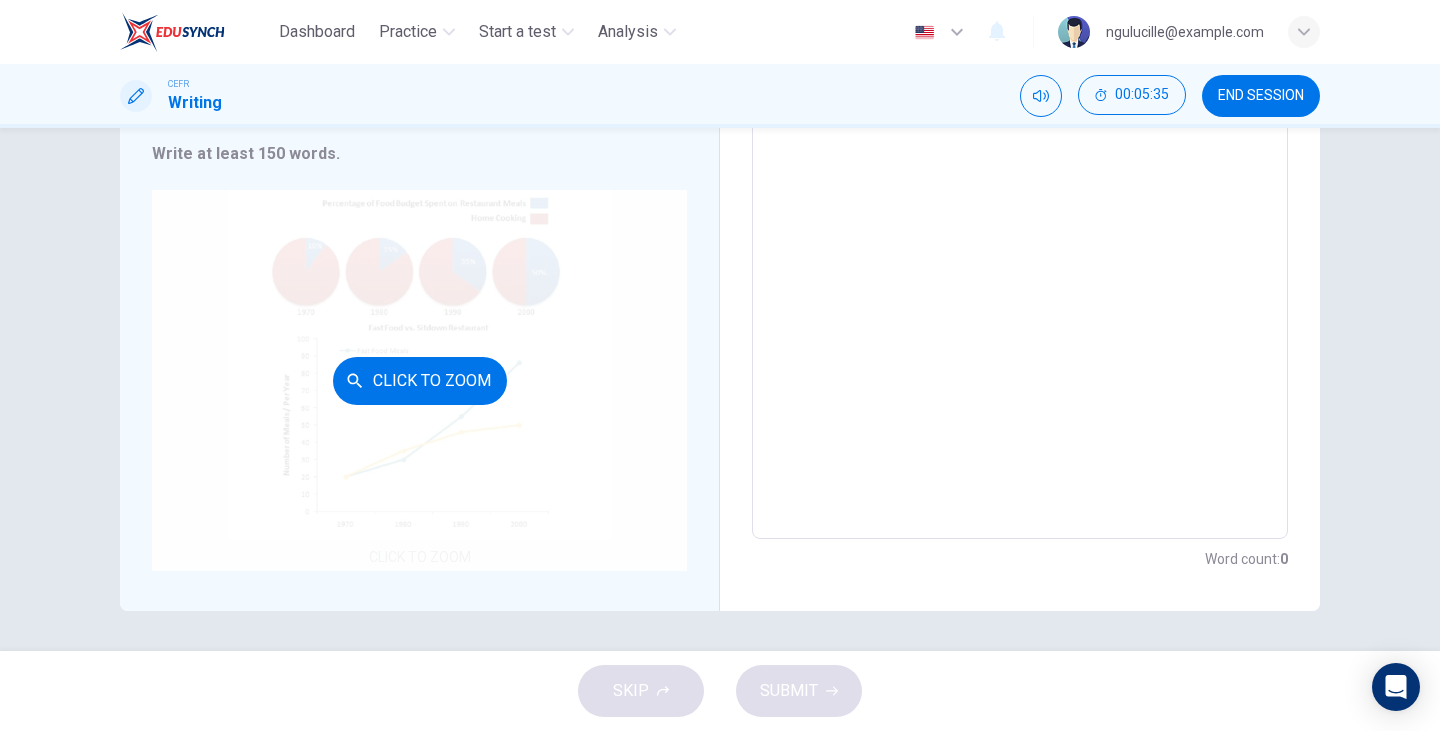 click on "Click to Zoom" at bounding box center (420, 381) 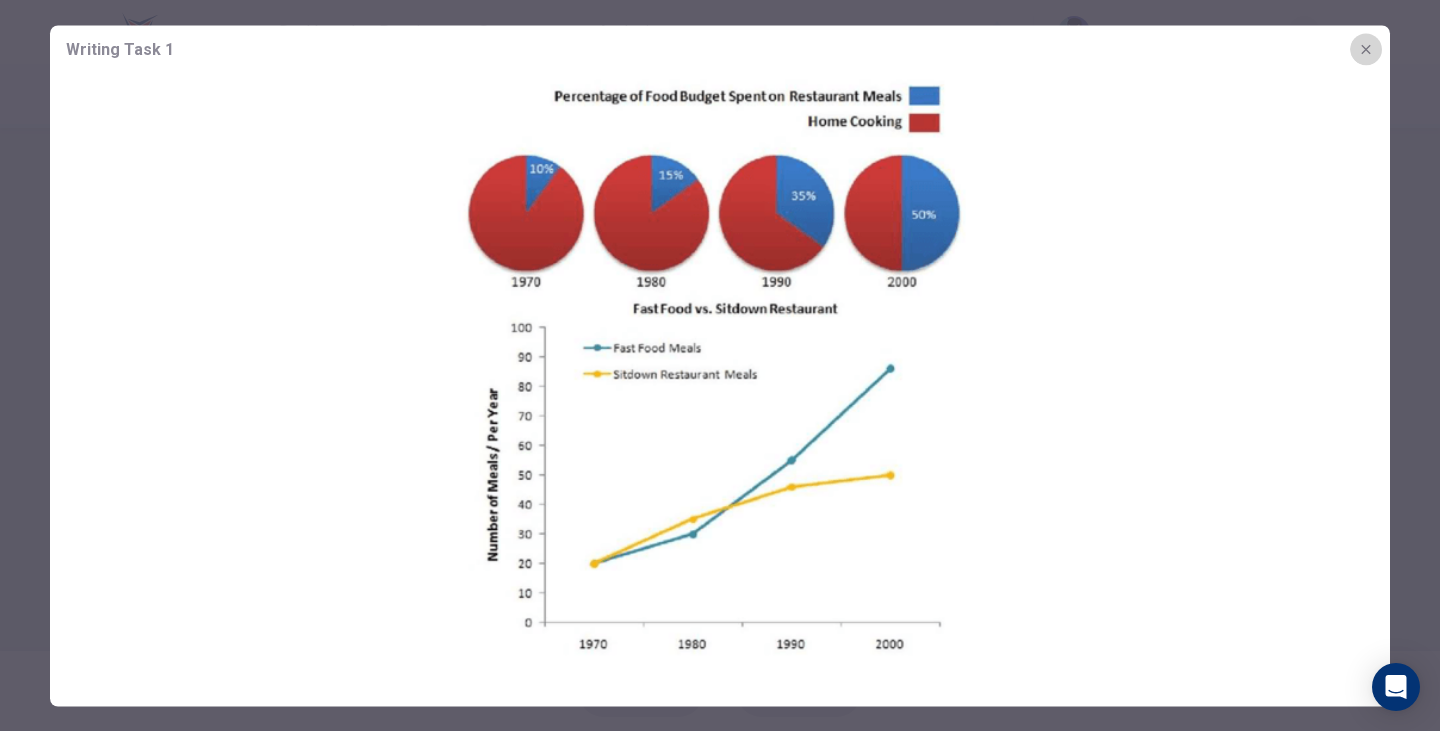 click at bounding box center [1366, 49] 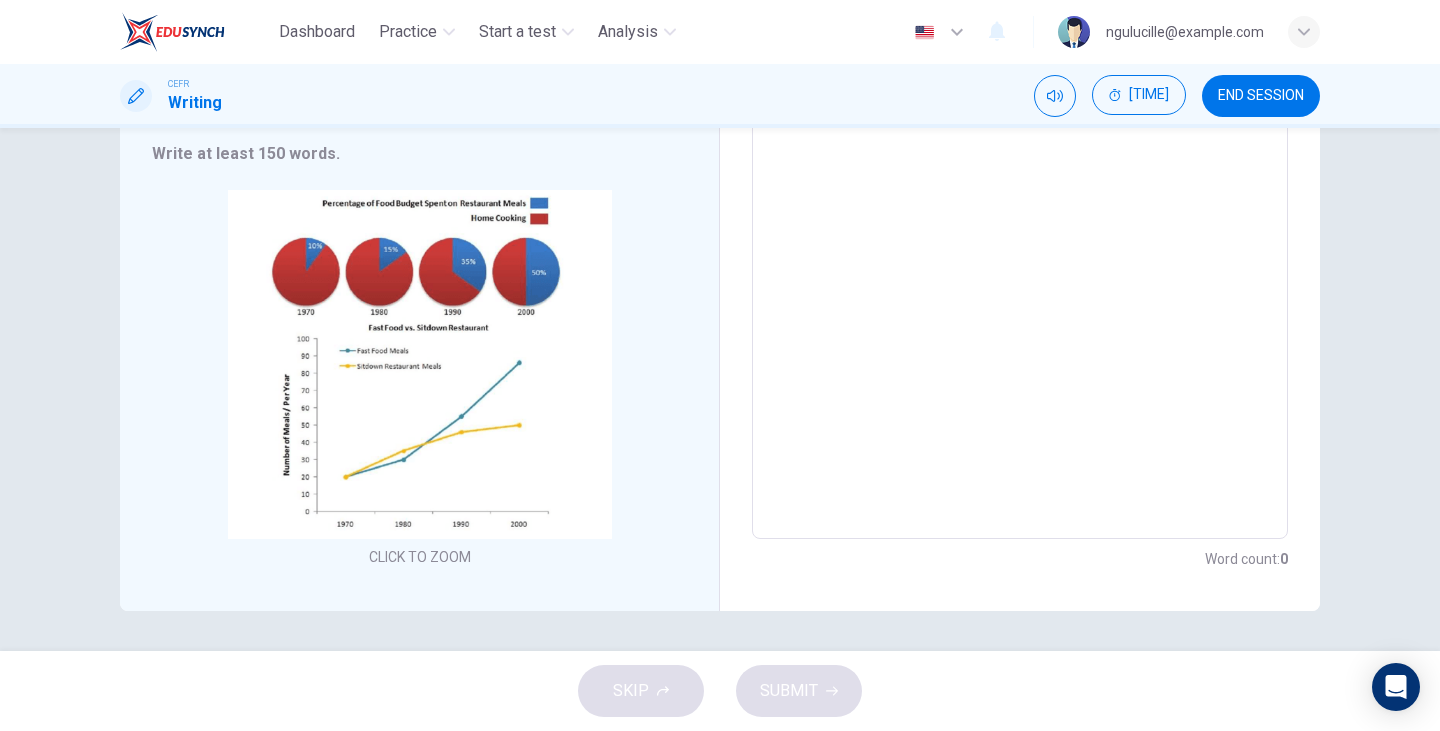 click at bounding box center (1020, 232) 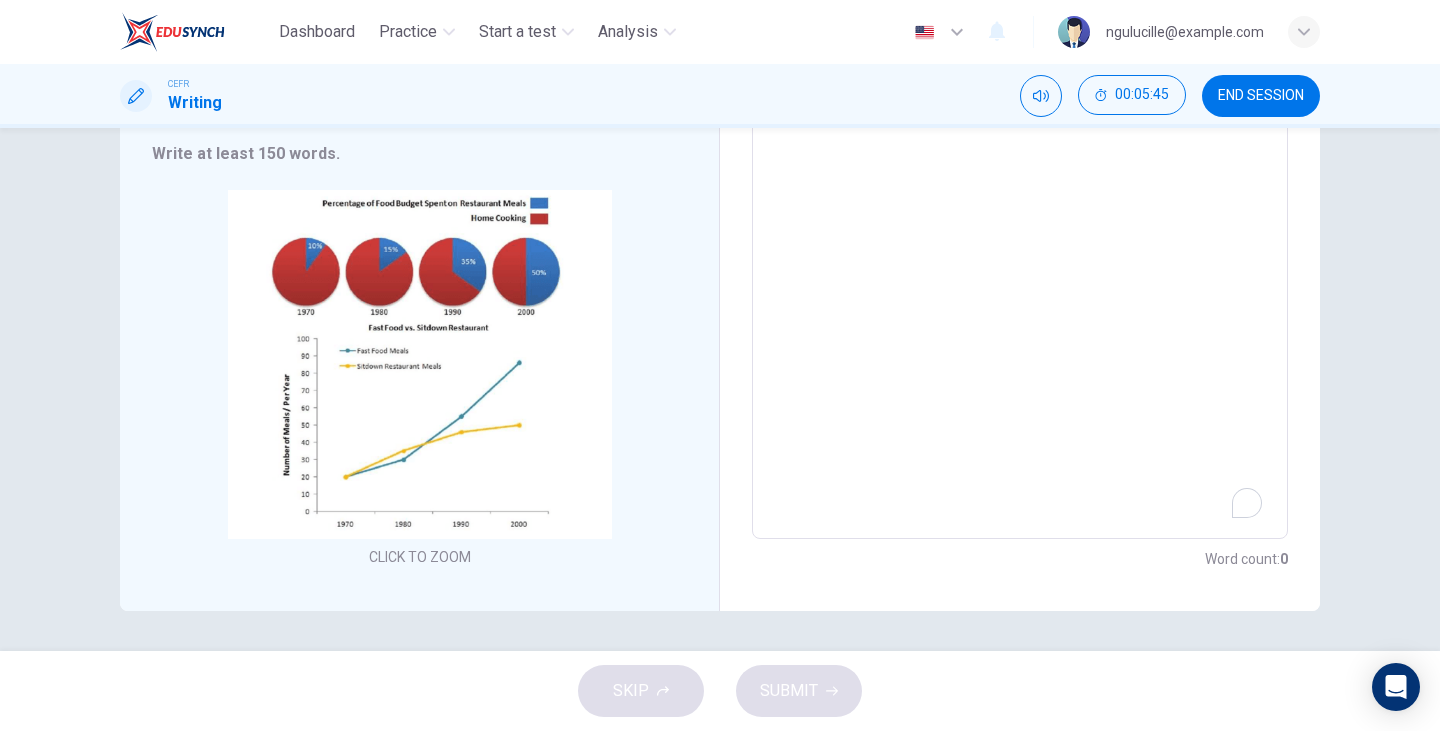click at bounding box center (1020, 232) 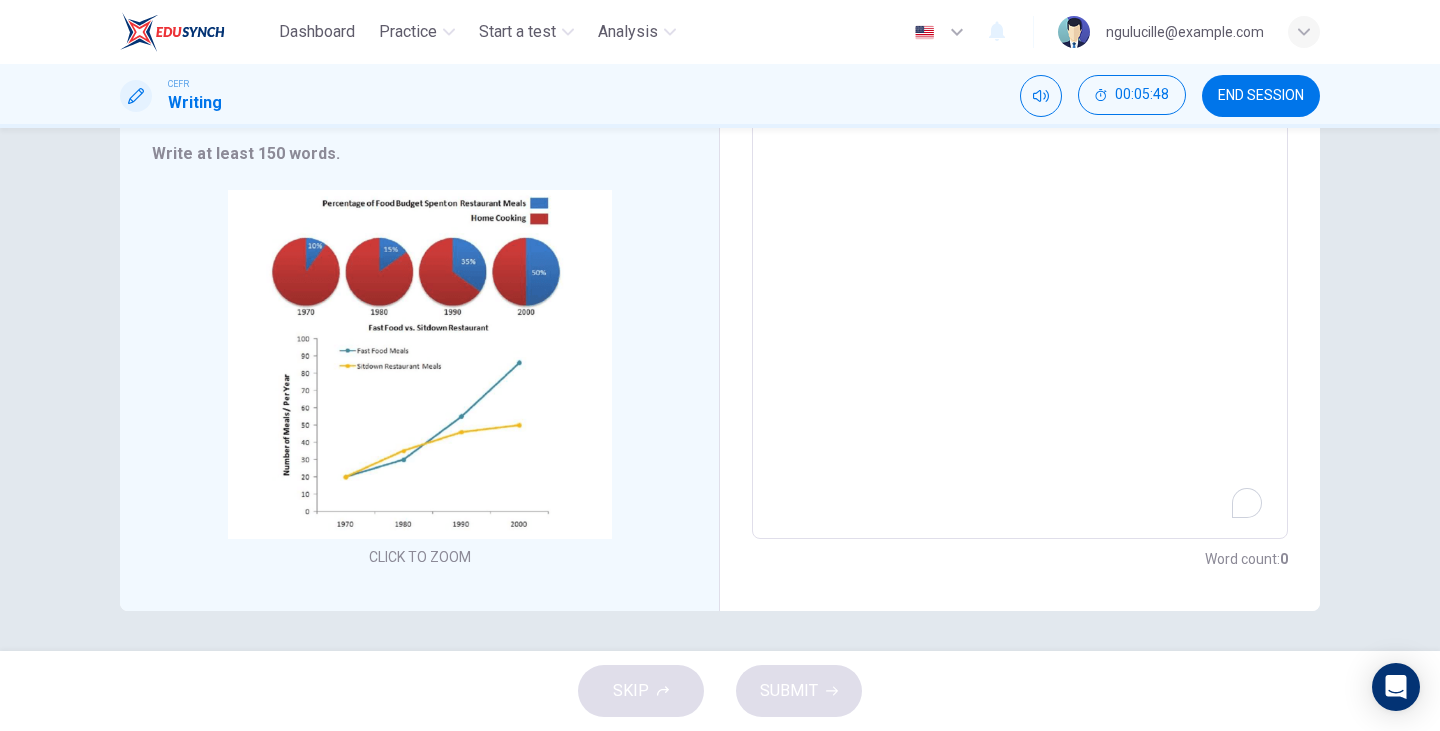scroll, scrollTop: 0, scrollLeft: 0, axis: both 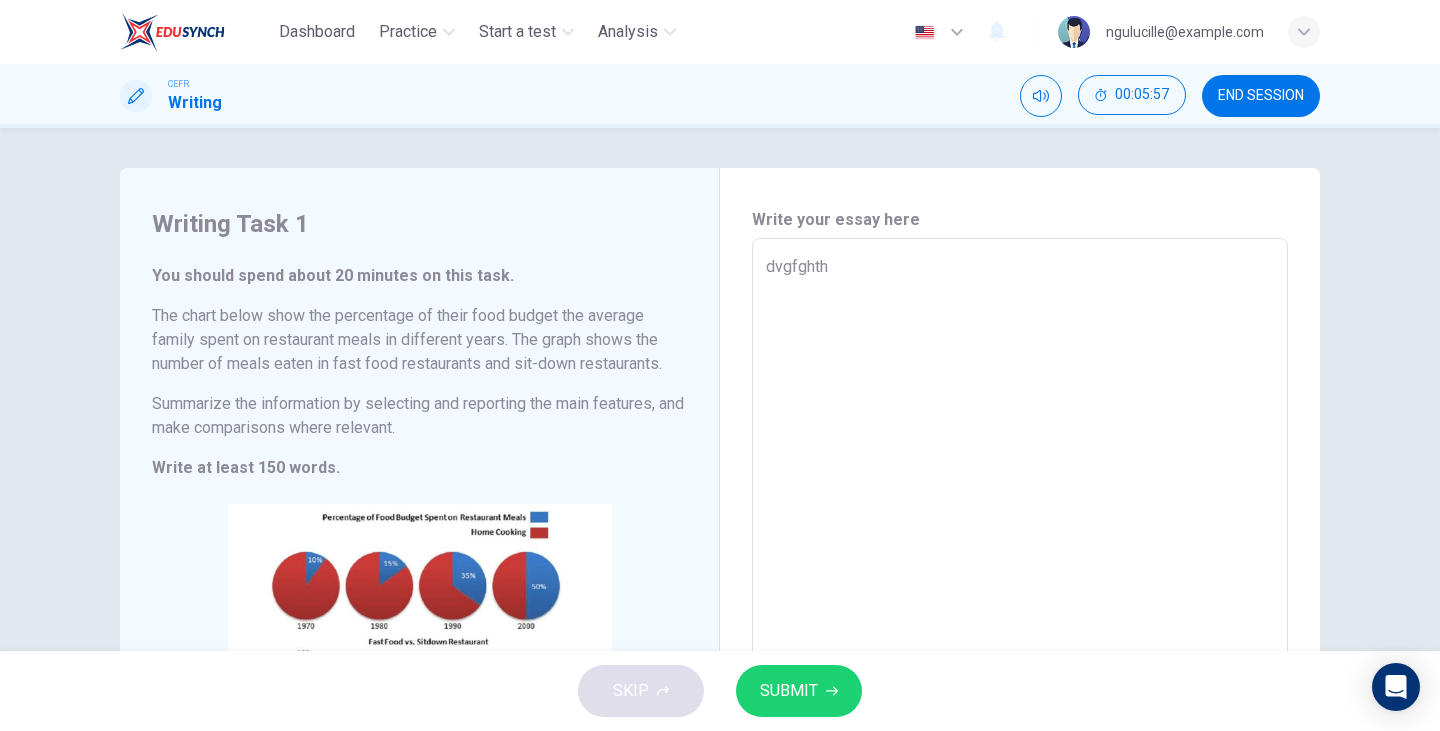 type on "dvgfghth" 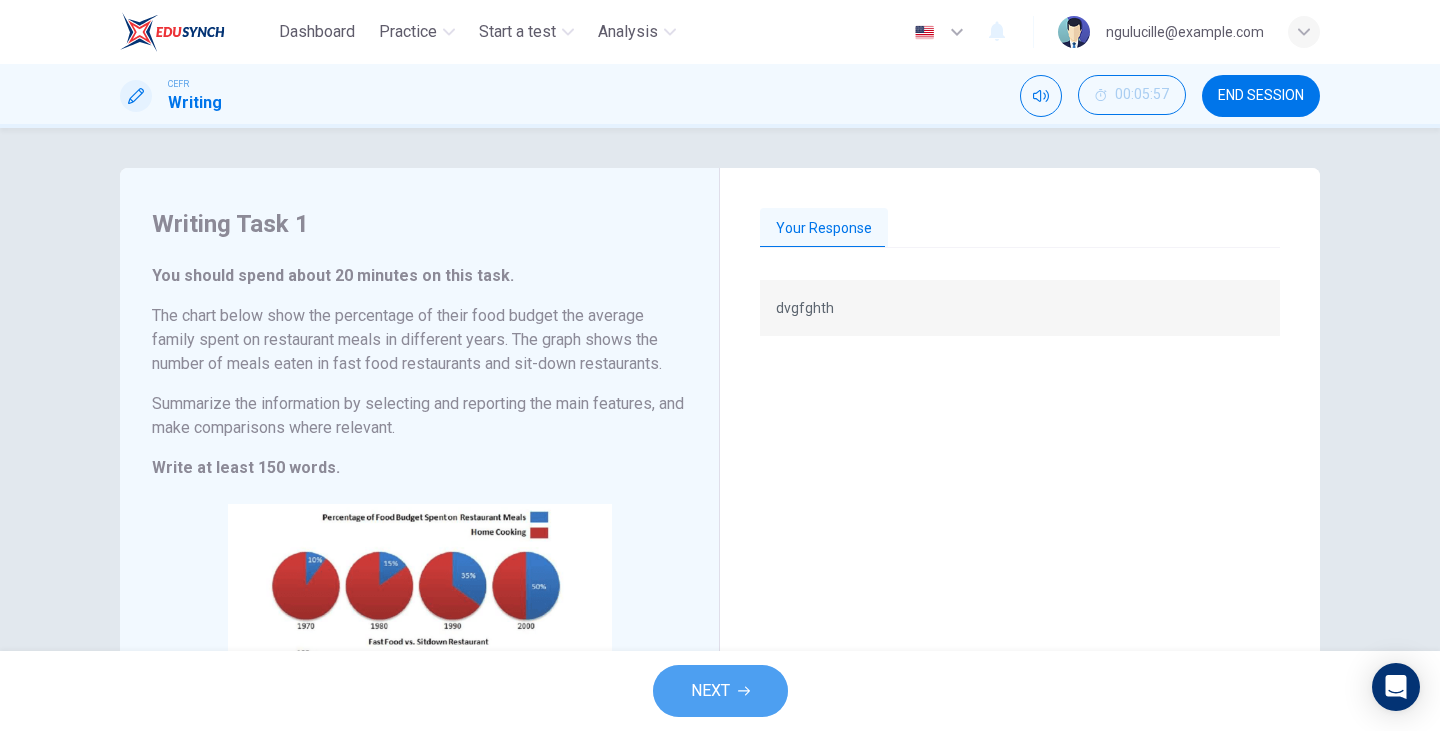 click on "NEXT" at bounding box center (710, 691) 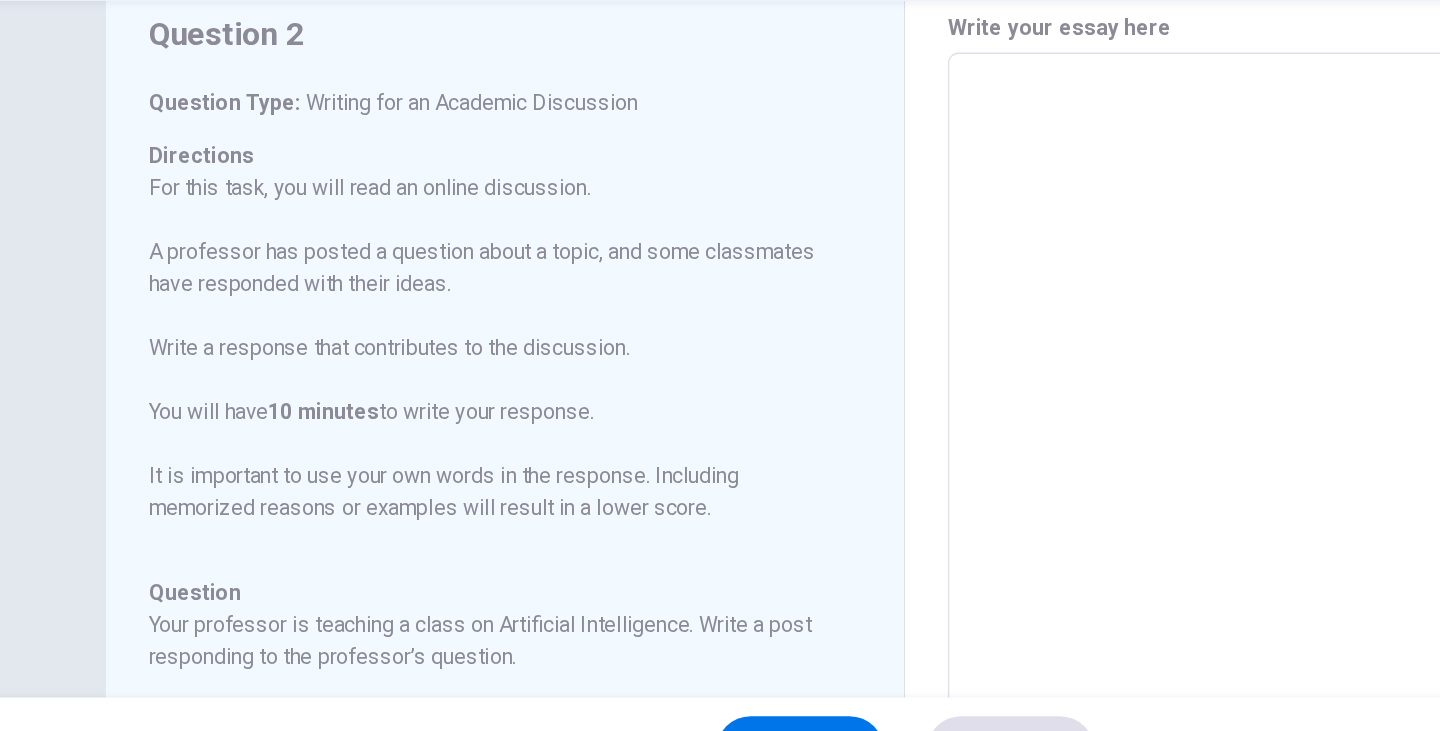 scroll, scrollTop: 0, scrollLeft: 0, axis: both 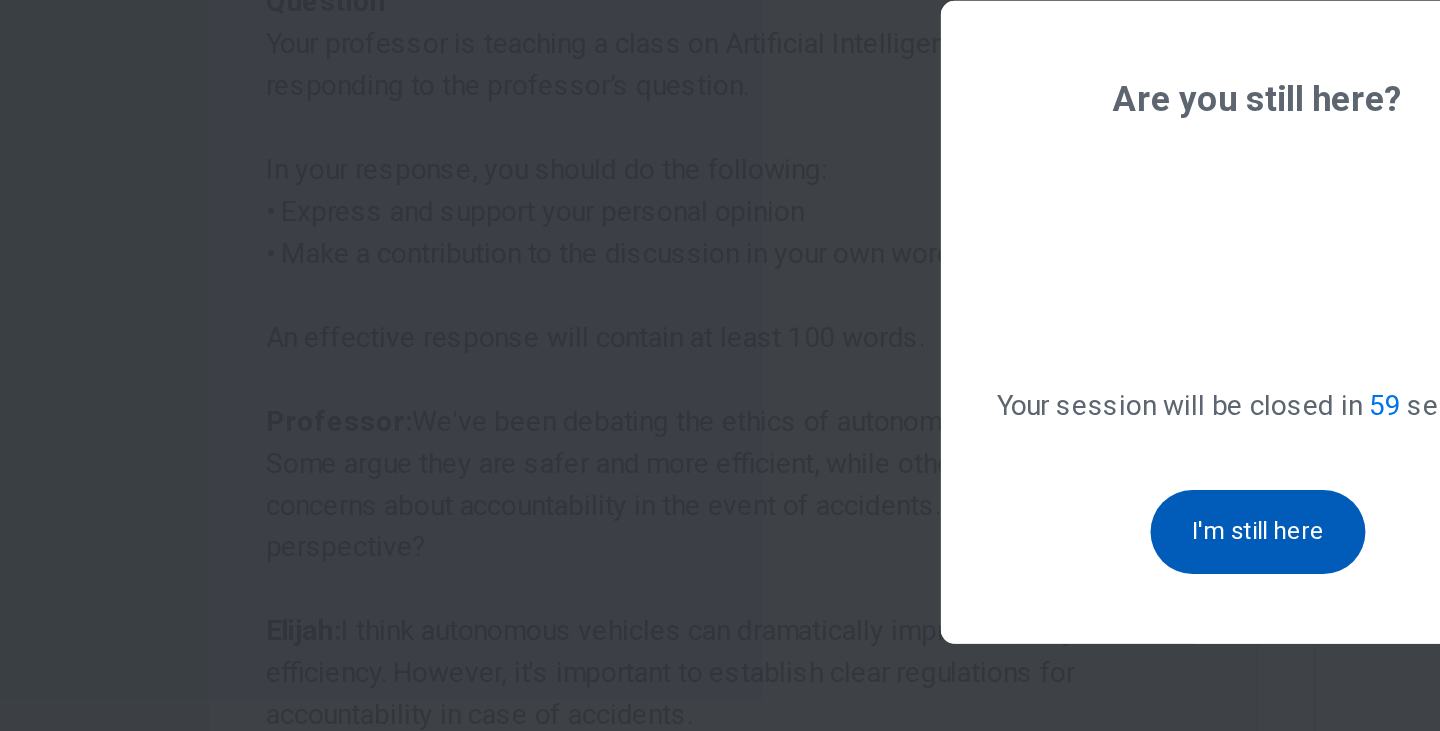 click on "I'm still here" at bounding box center (720, 486) 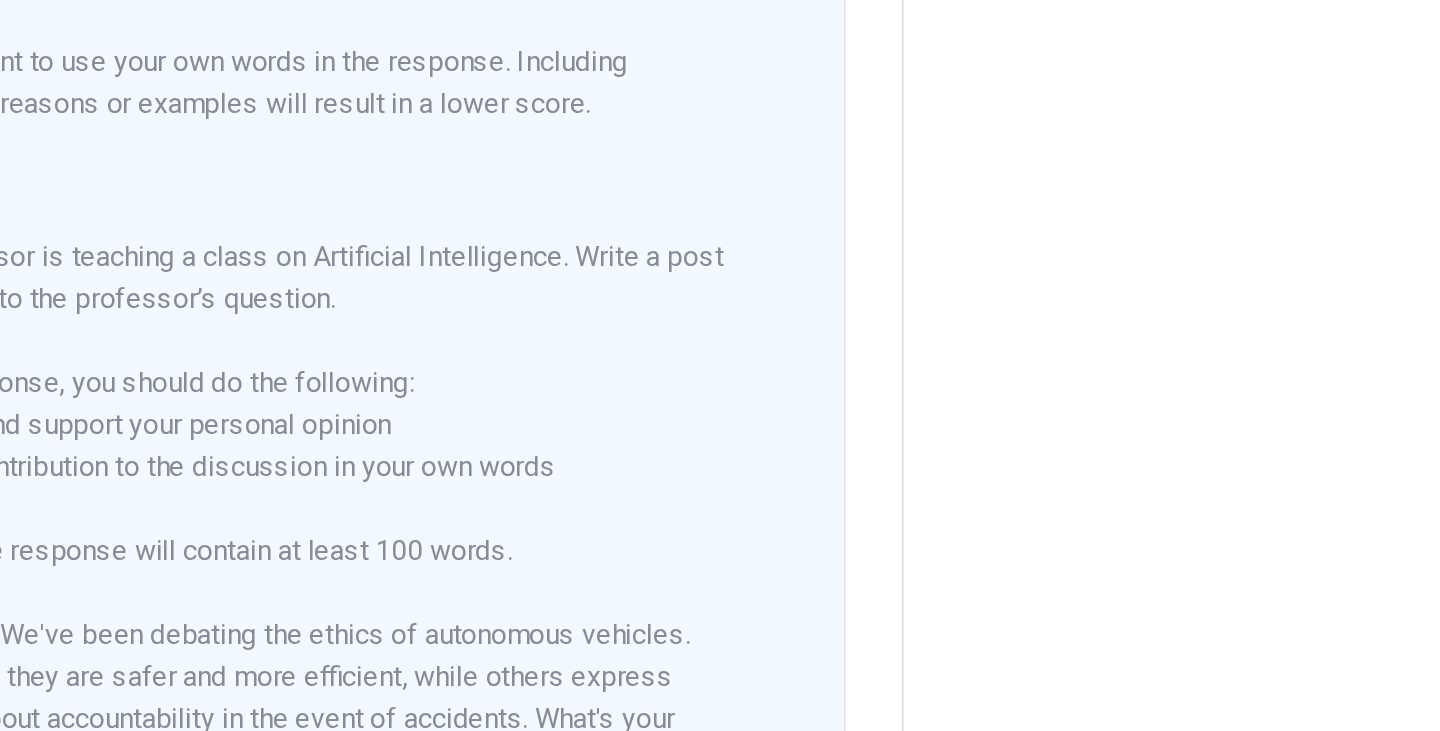 scroll, scrollTop: 115, scrollLeft: 0, axis: vertical 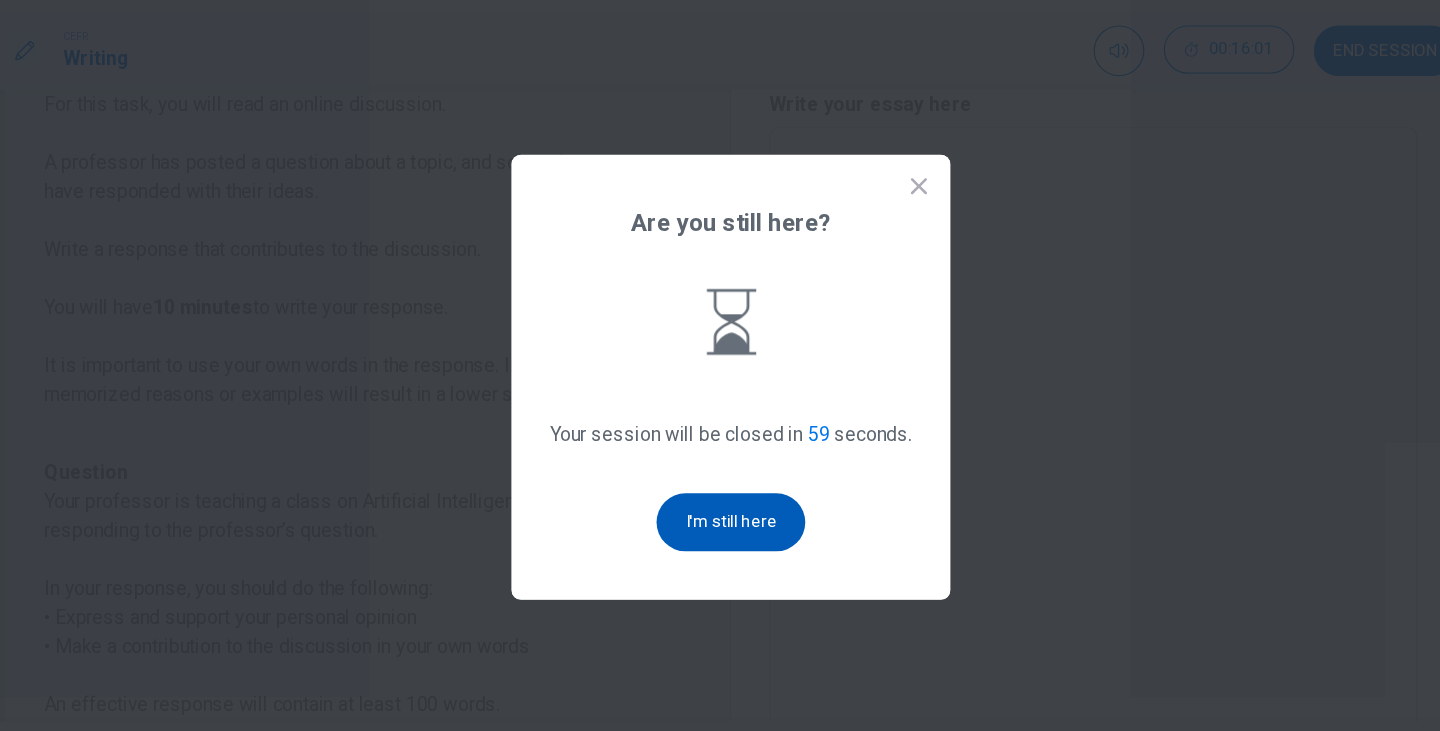 click on "I'm still here" at bounding box center (720, 486) 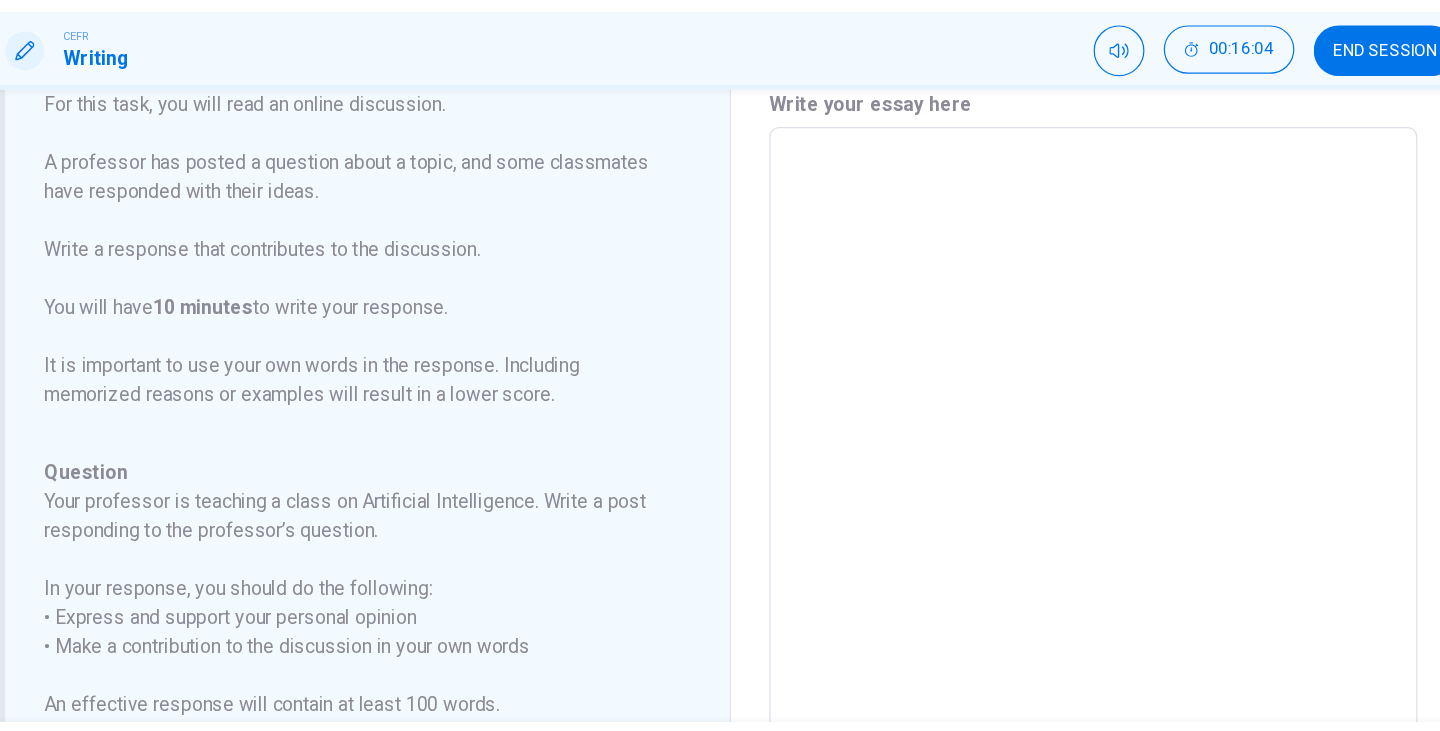 click at bounding box center (1020, 493) 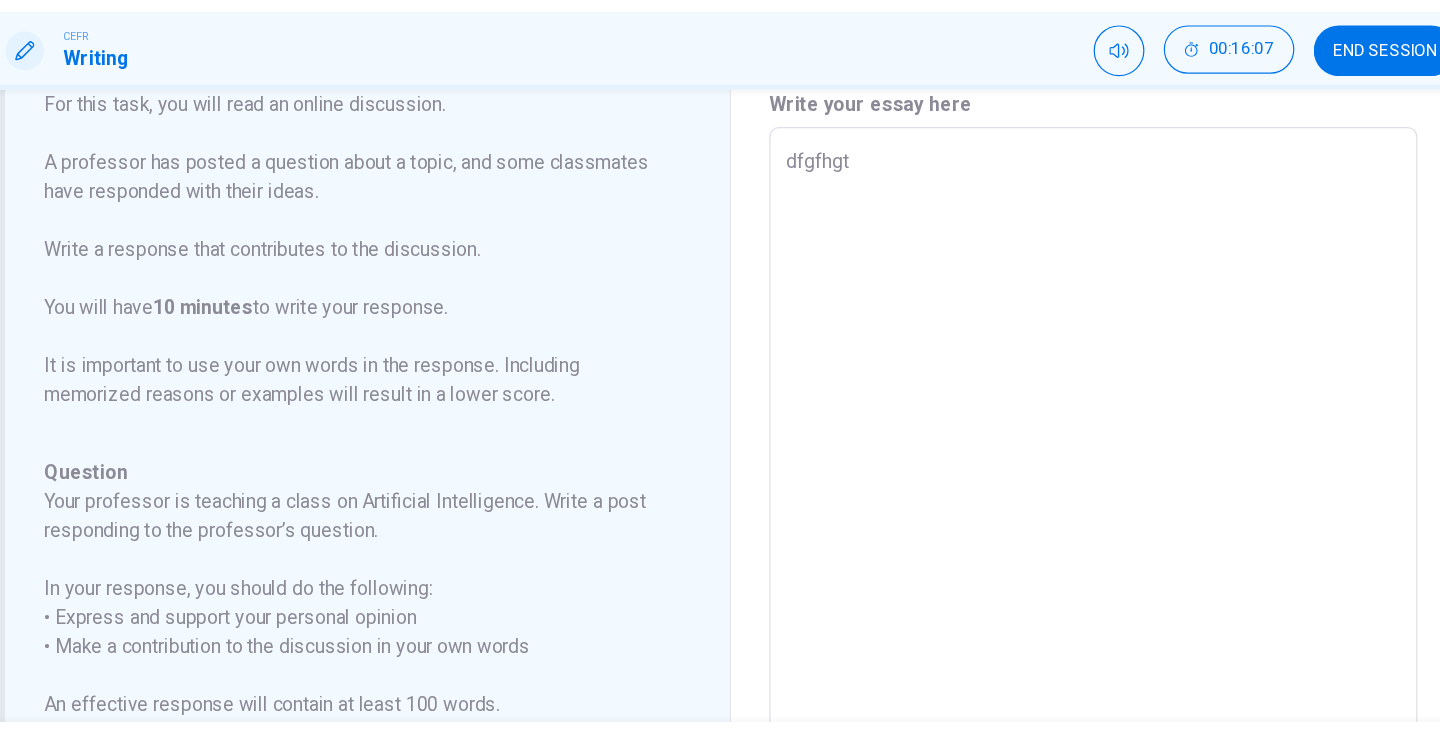scroll, scrollTop: 121, scrollLeft: 0, axis: vertical 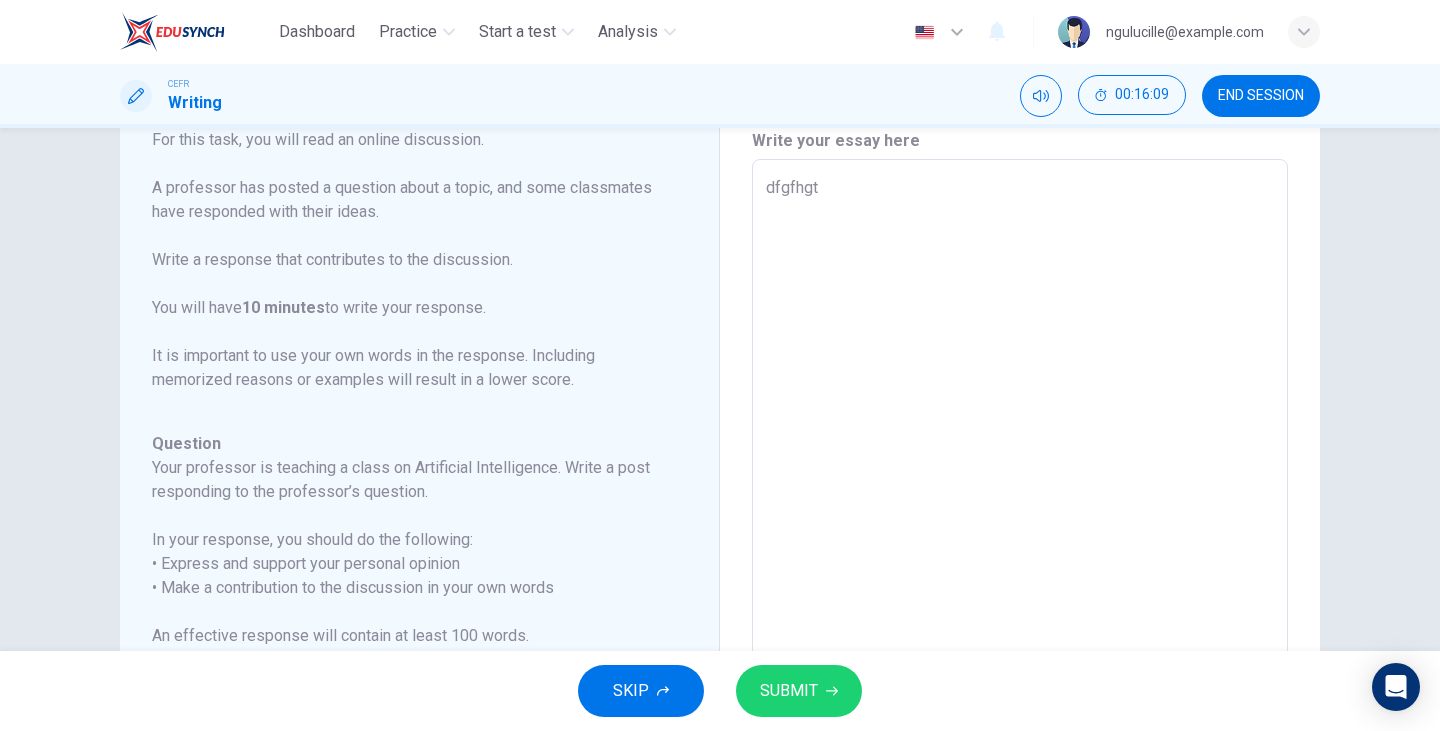 type on "dfgfhgt" 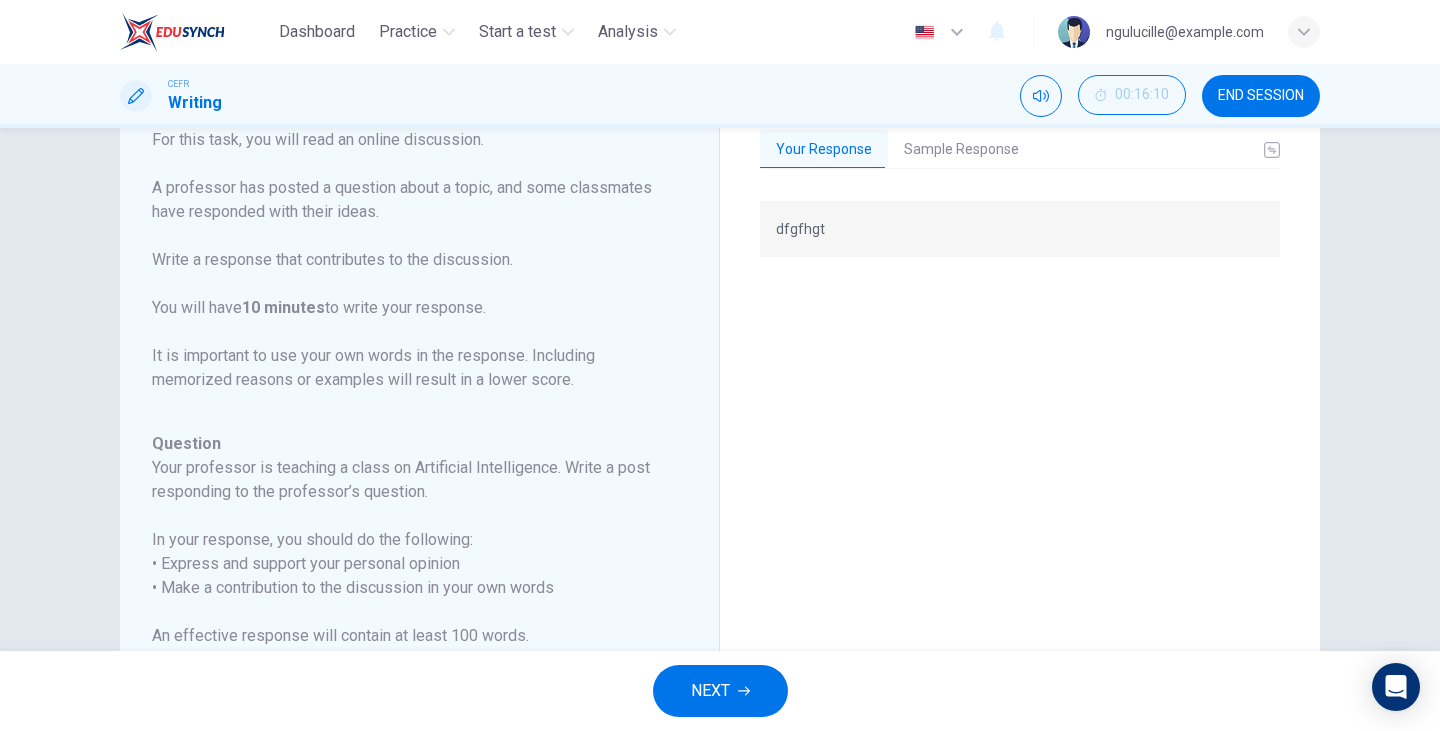 click on "NEXT" at bounding box center (710, 691) 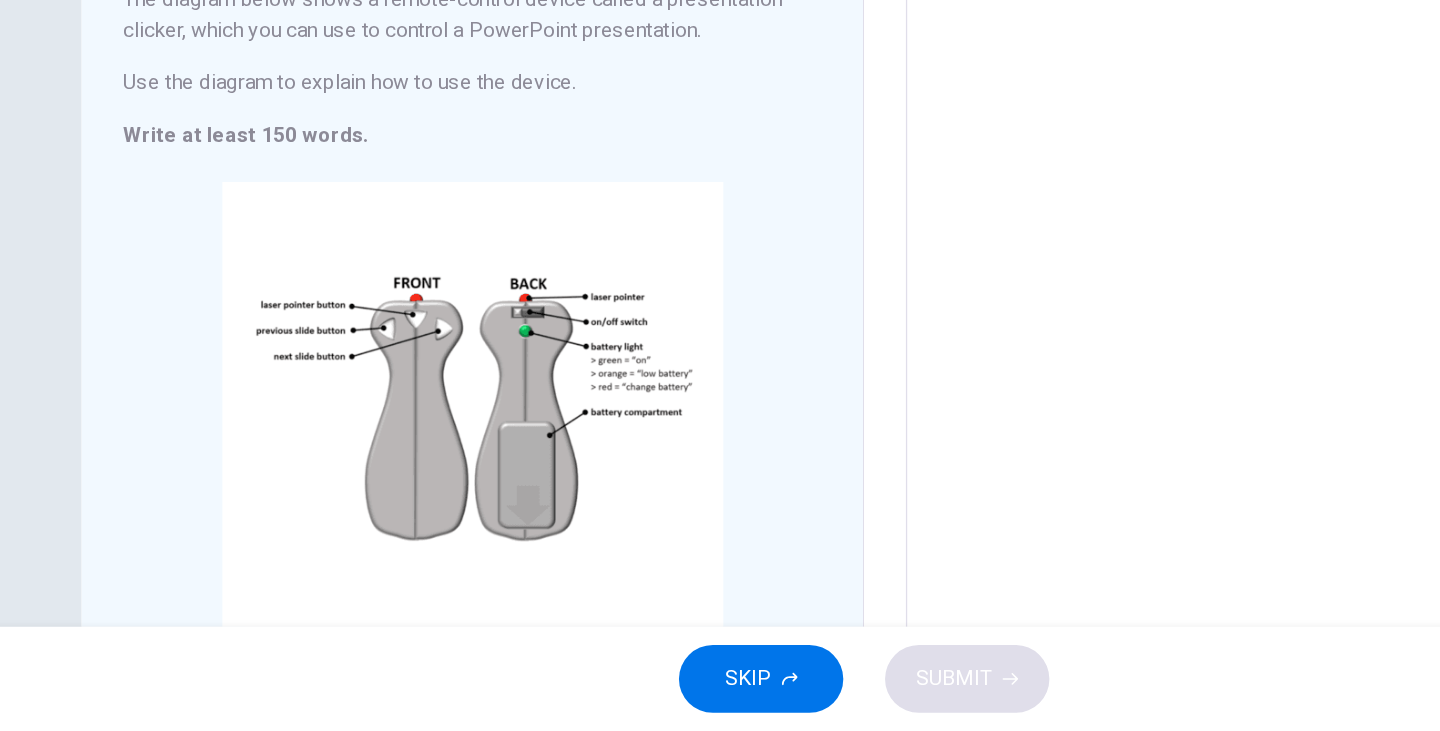 scroll, scrollTop: 140, scrollLeft: 0, axis: vertical 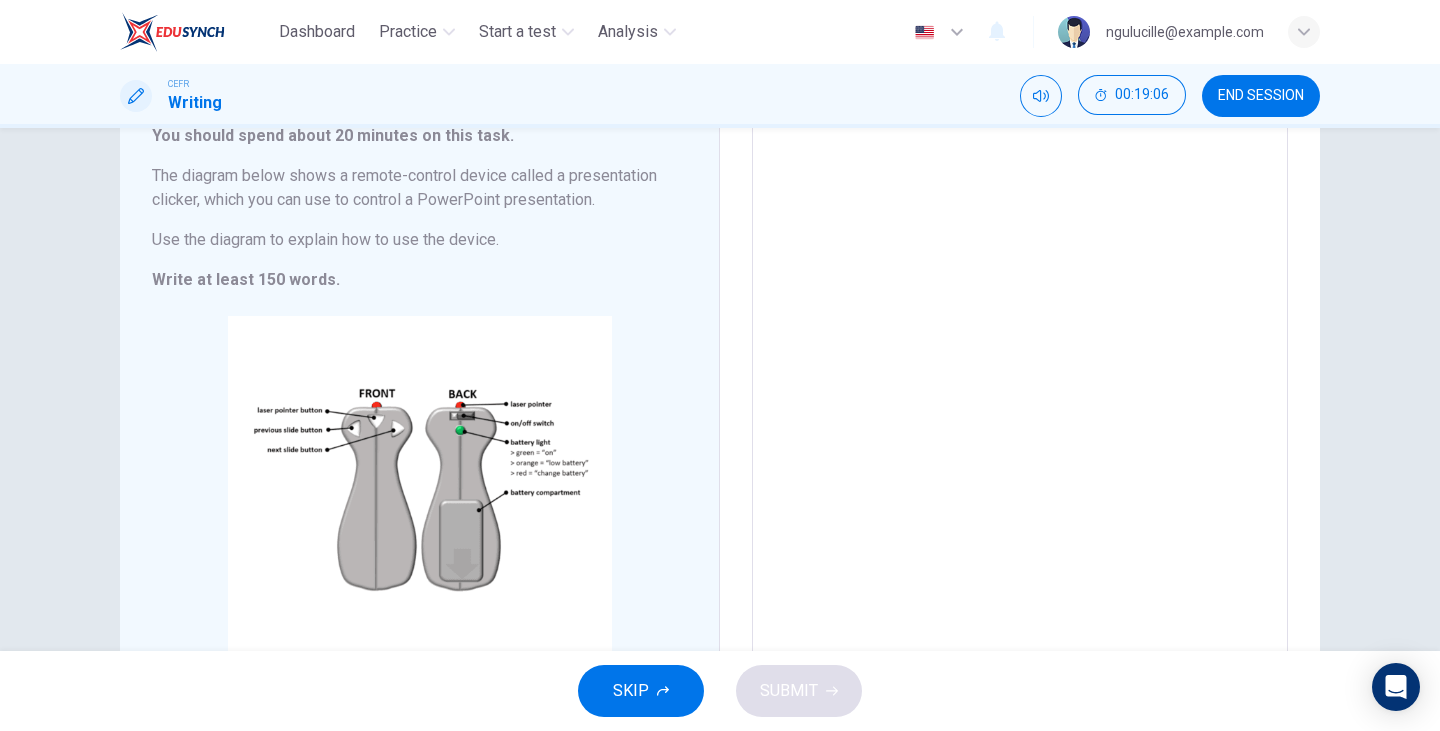 click at bounding box center (1020, 382) 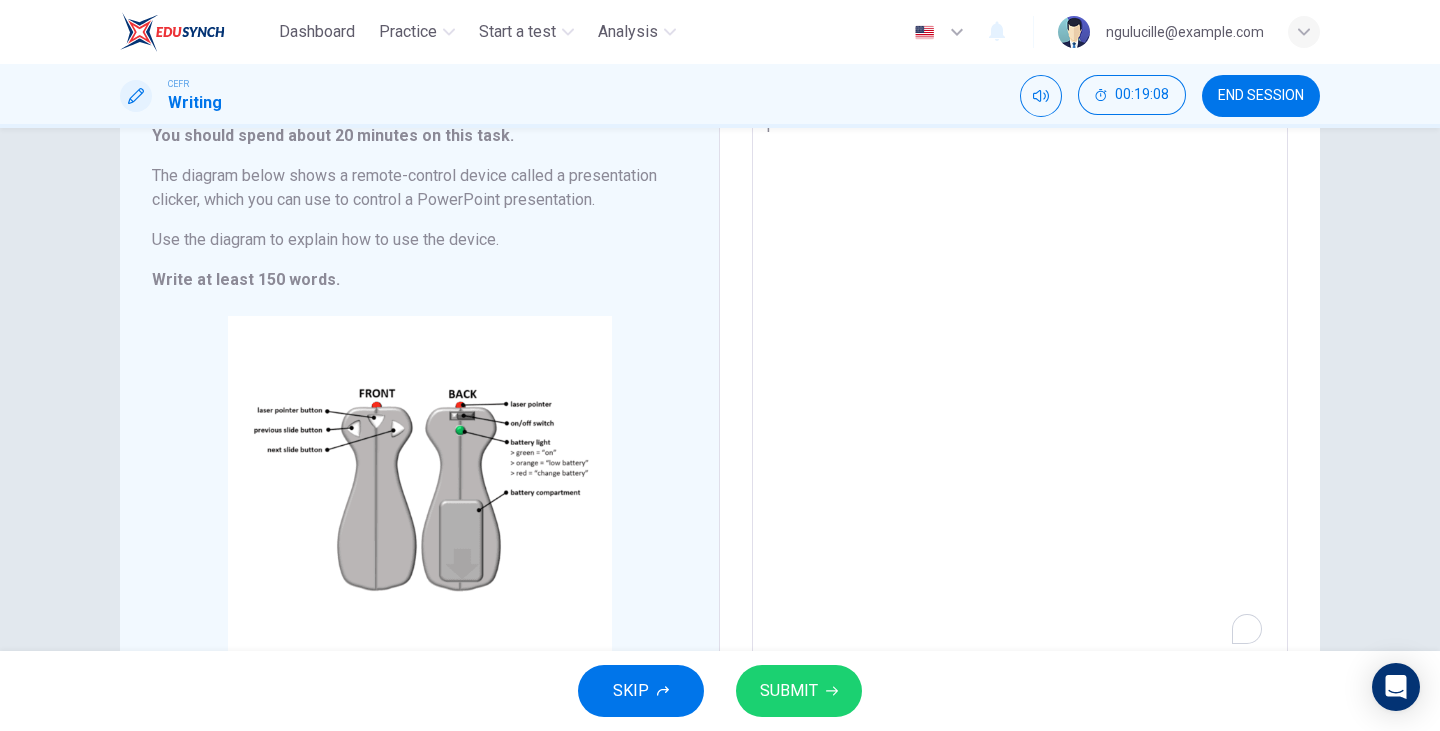 scroll, scrollTop: 128, scrollLeft: 0, axis: vertical 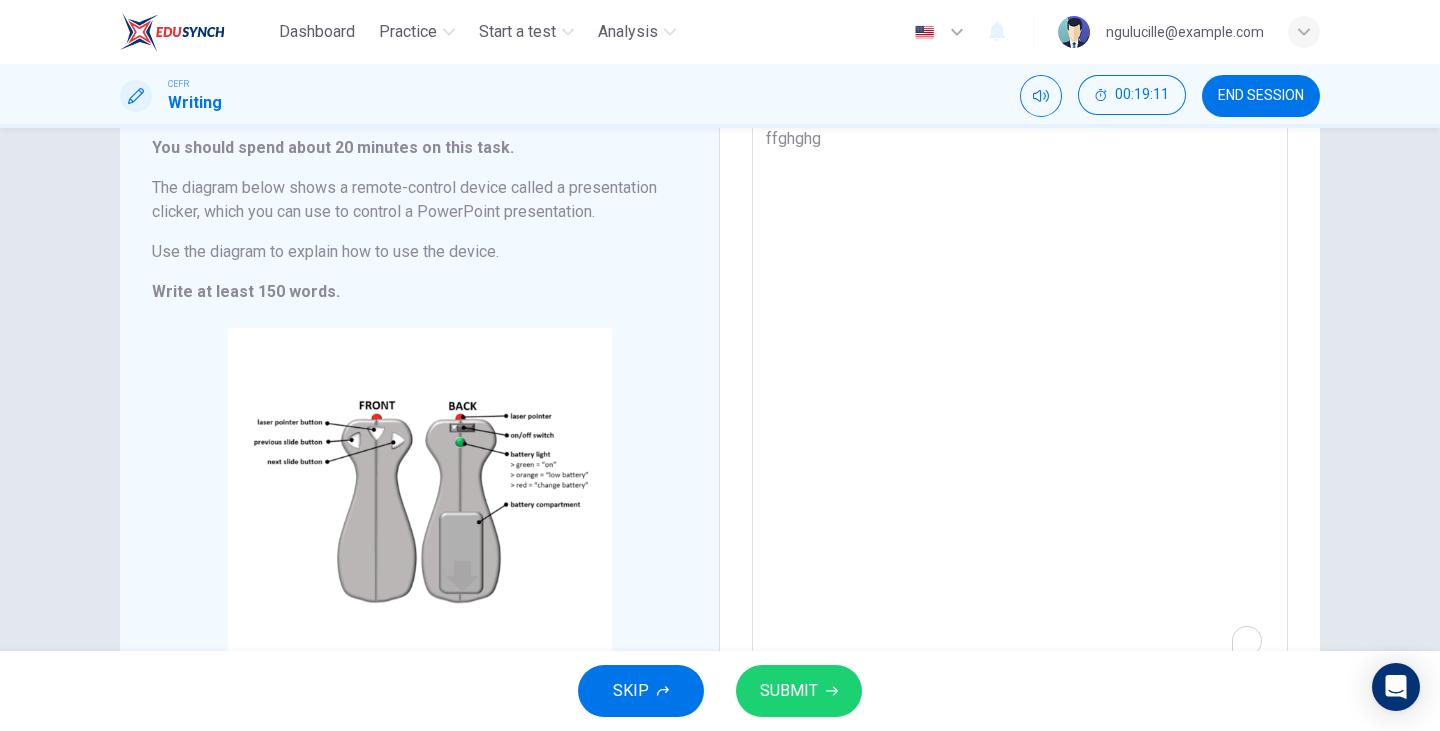type on "ffghghg" 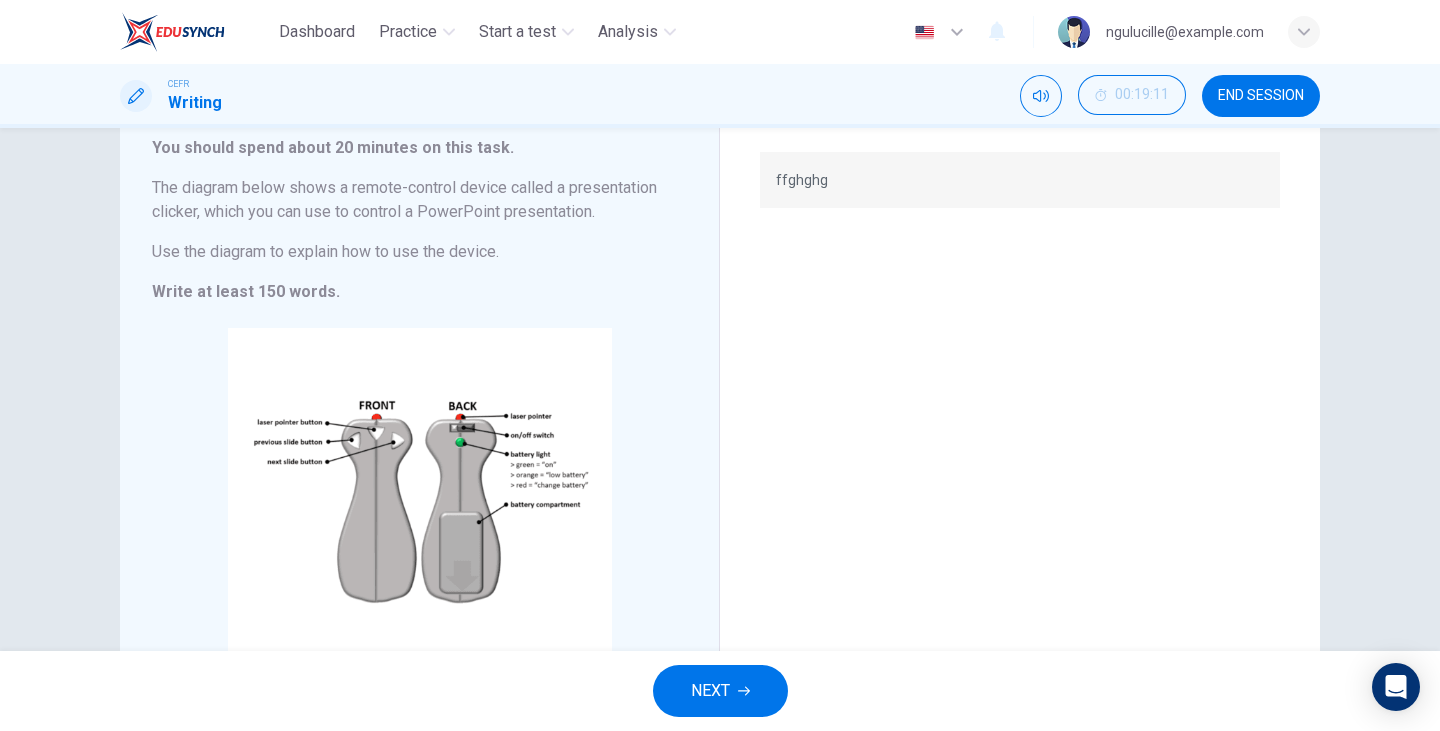 click on "NEXT" at bounding box center [710, 691] 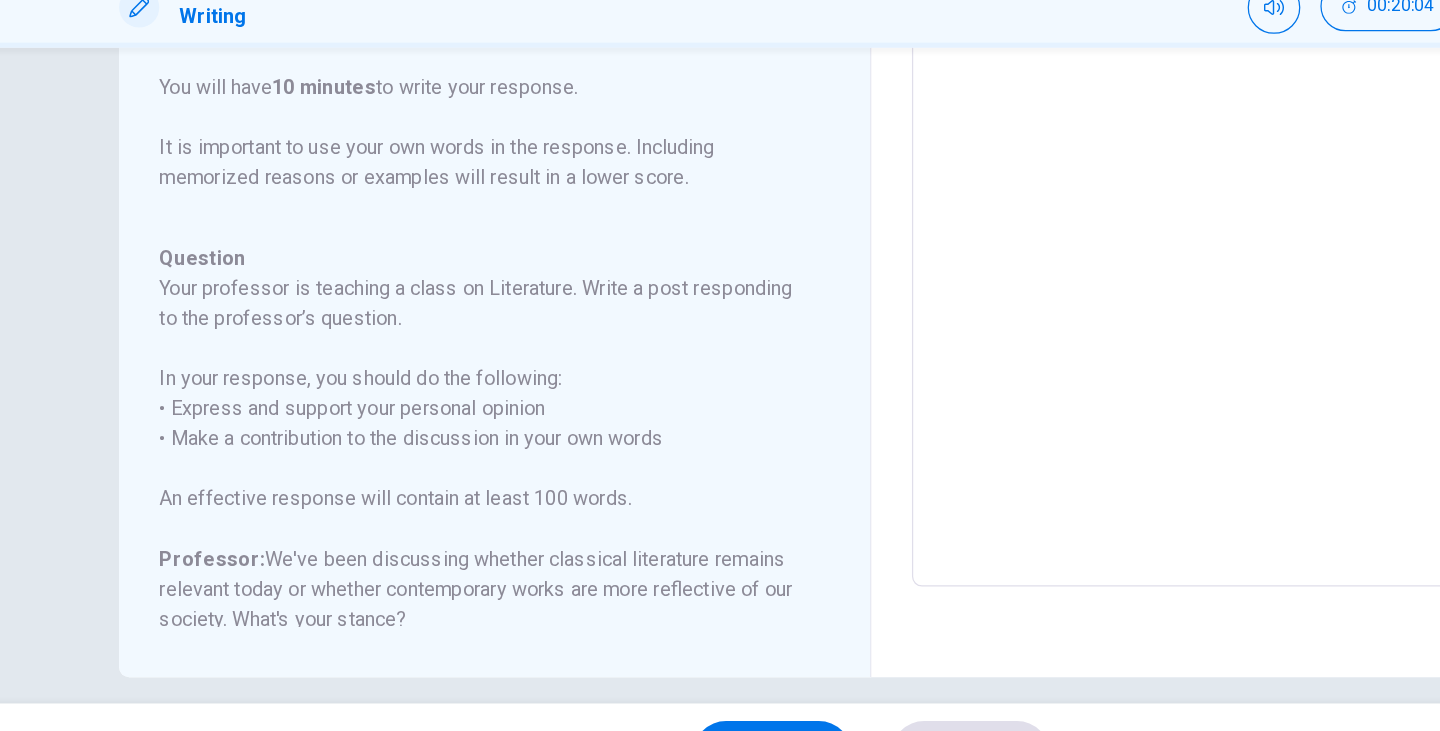 scroll, scrollTop: 367, scrollLeft: 0, axis: vertical 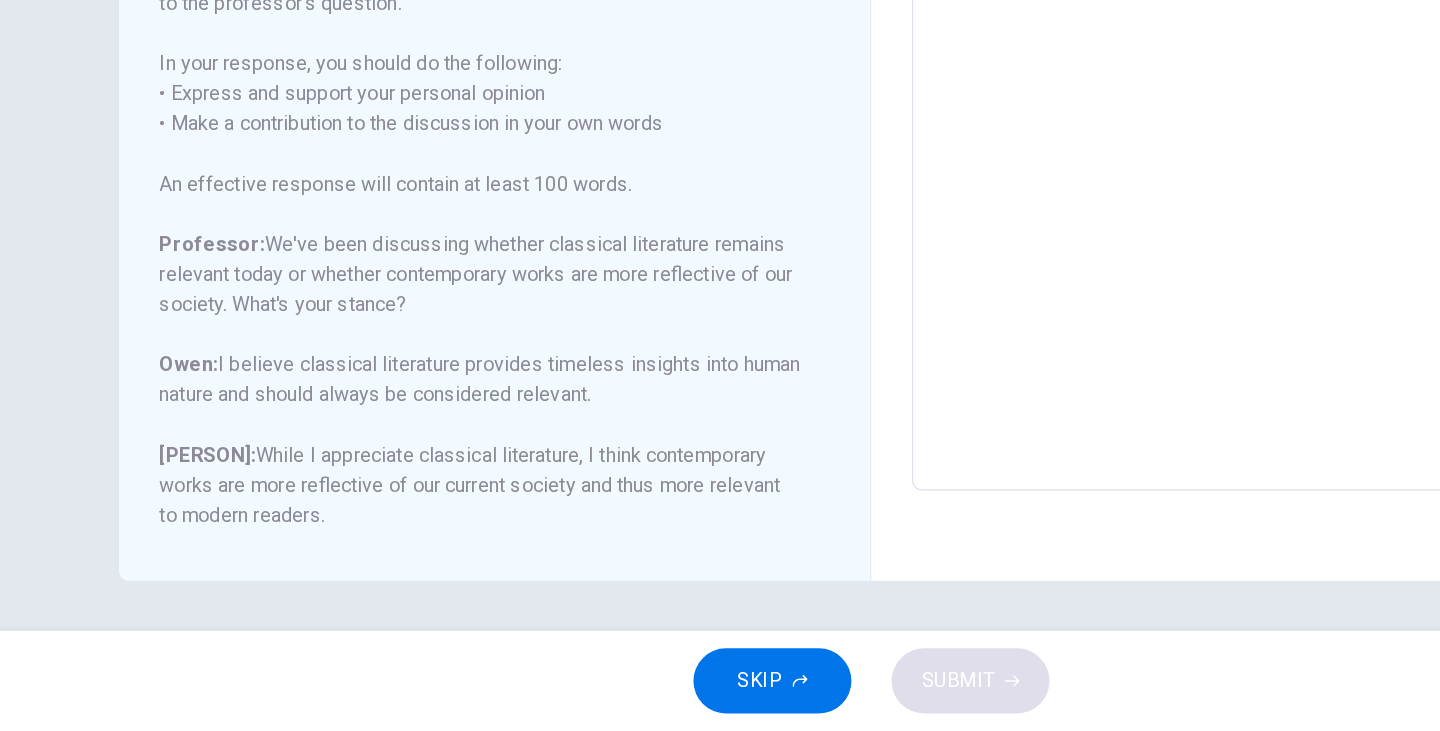 click on "SKIP" at bounding box center (631, 691) 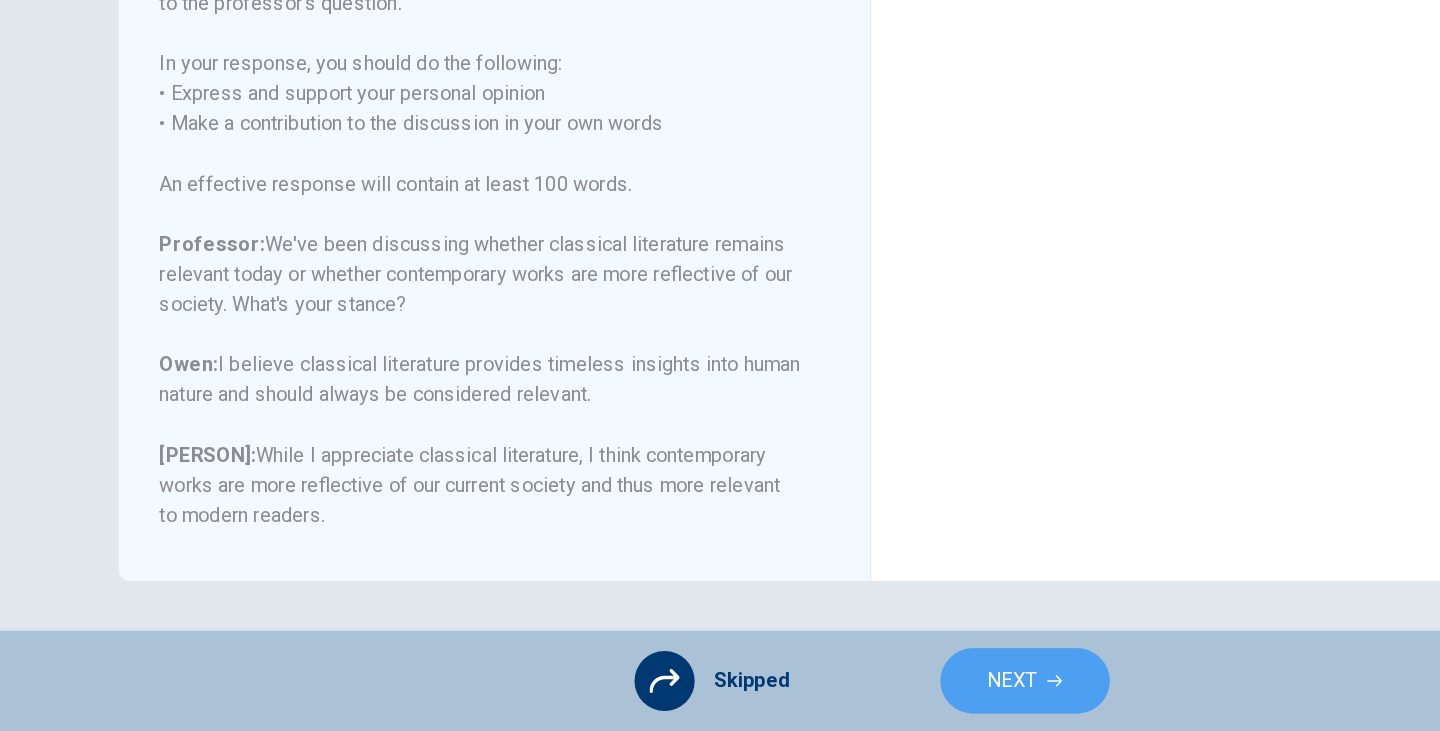 click on "NEXT" at bounding box center [842, 691] 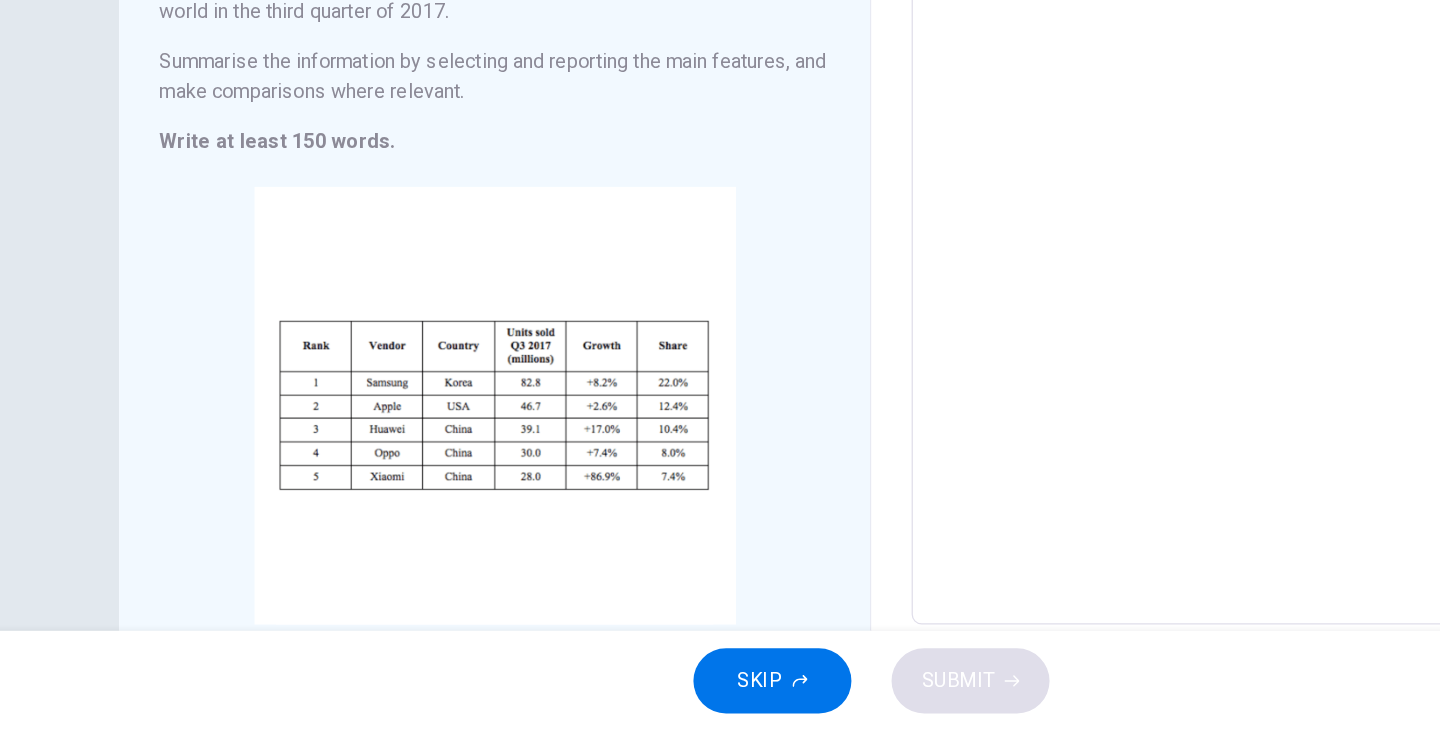 scroll, scrollTop: 233, scrollLeft: 0, axis: vertical 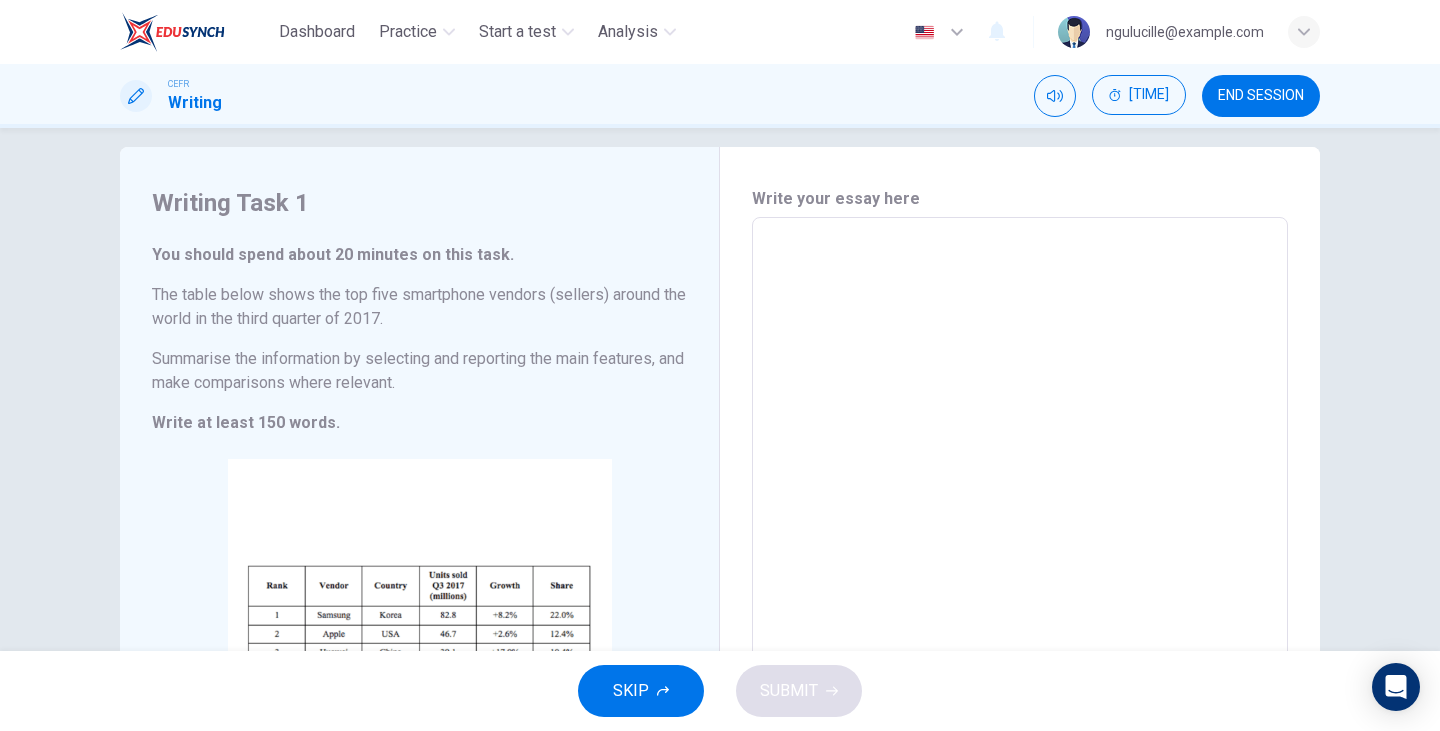 click on "SKIP" at bounding box center (631, 691) 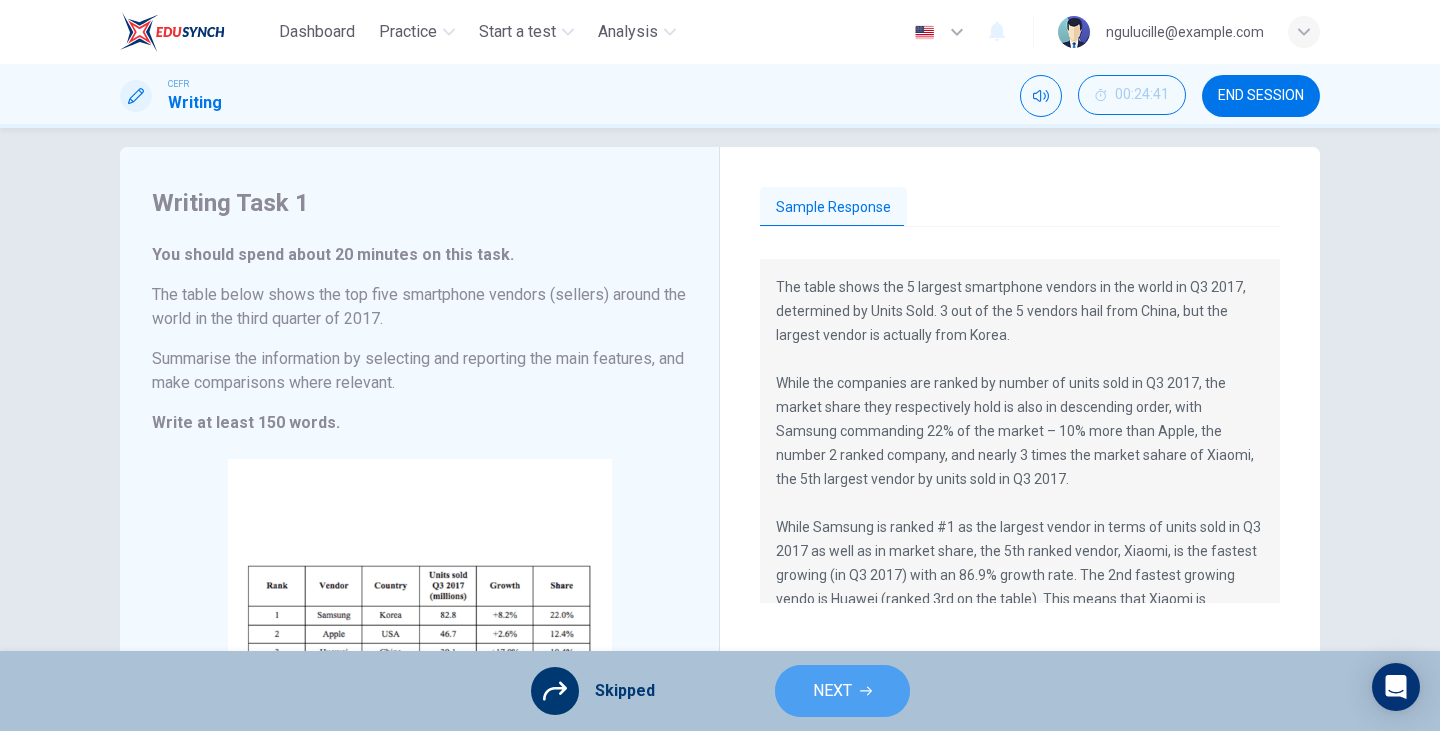 click on "NEXT" at bounding box center (832, 691) 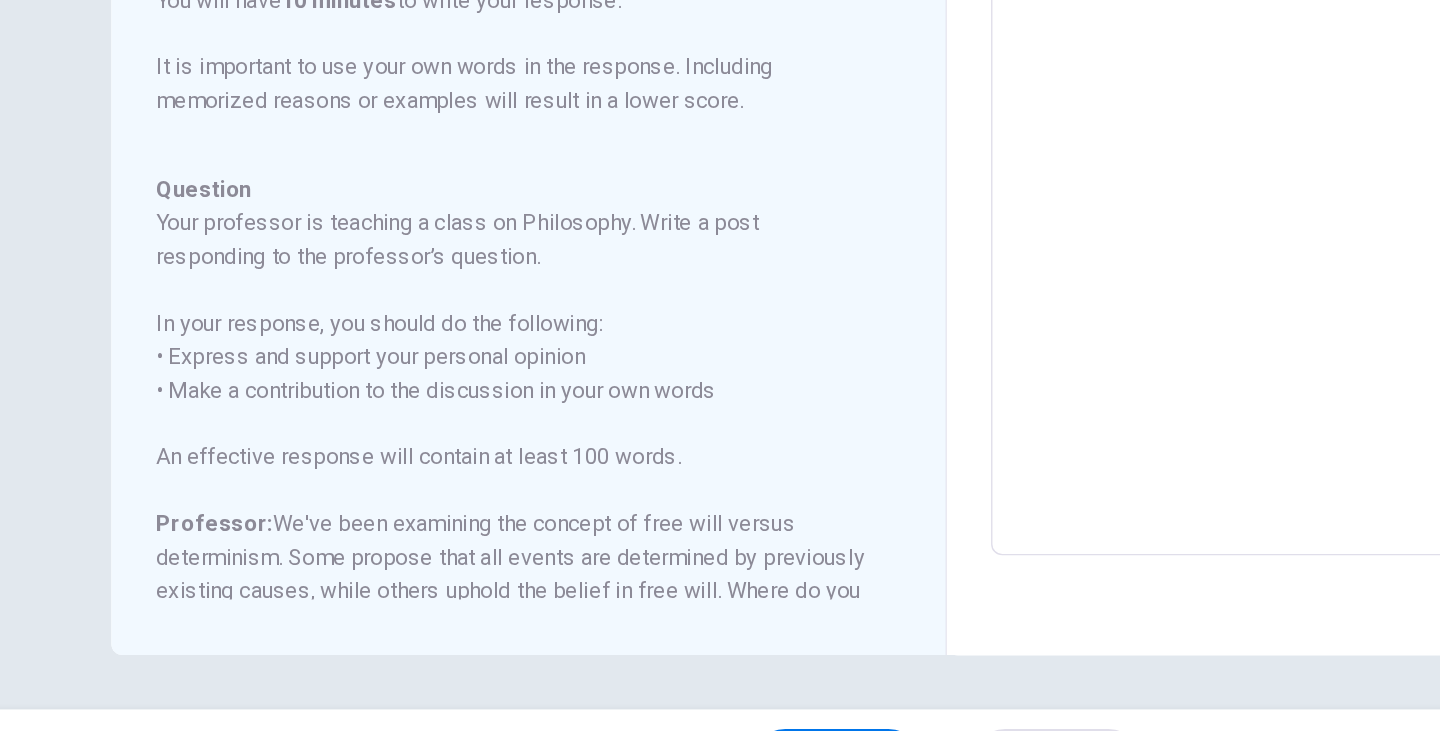 scroll, scrollTop: 367, scrollLeft: 0, axis: vertical 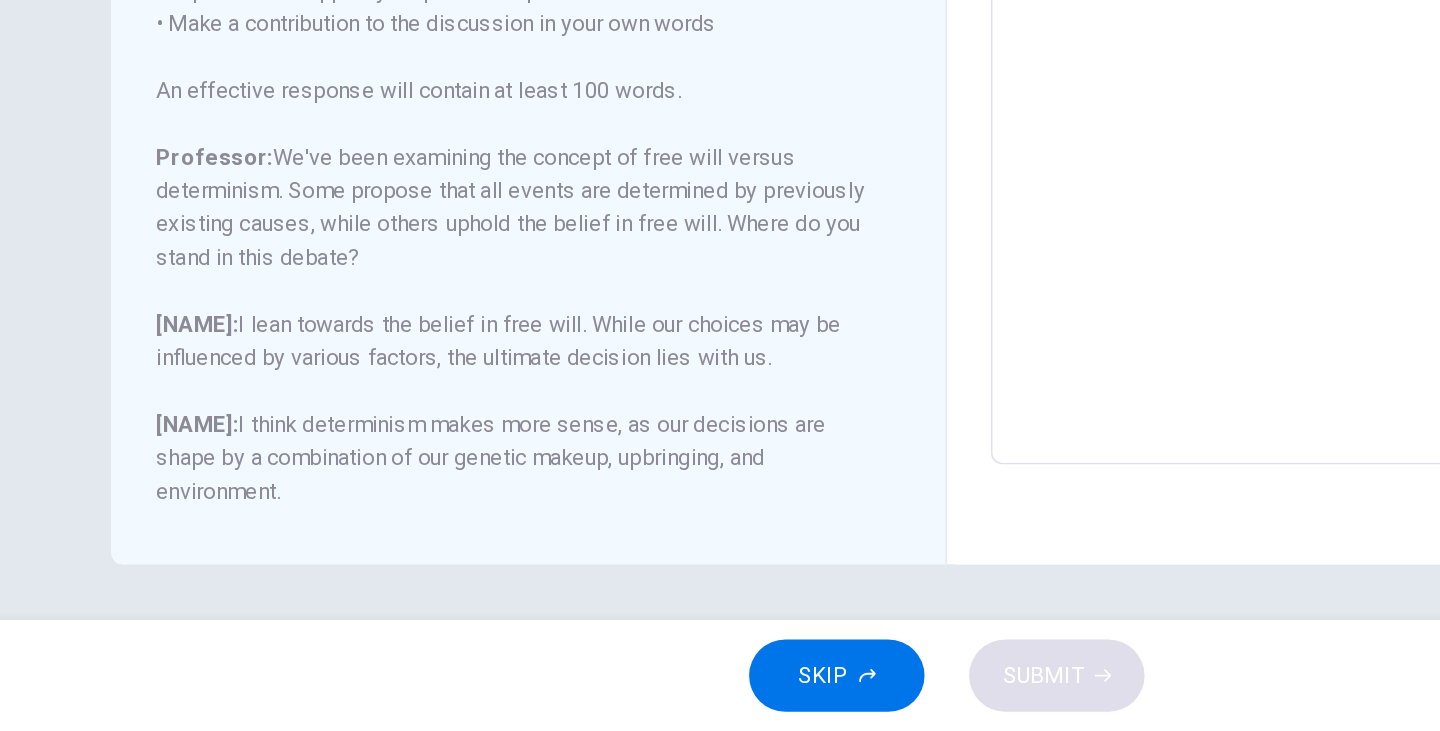 click on "SKIP" at bounding box center [631, 691] 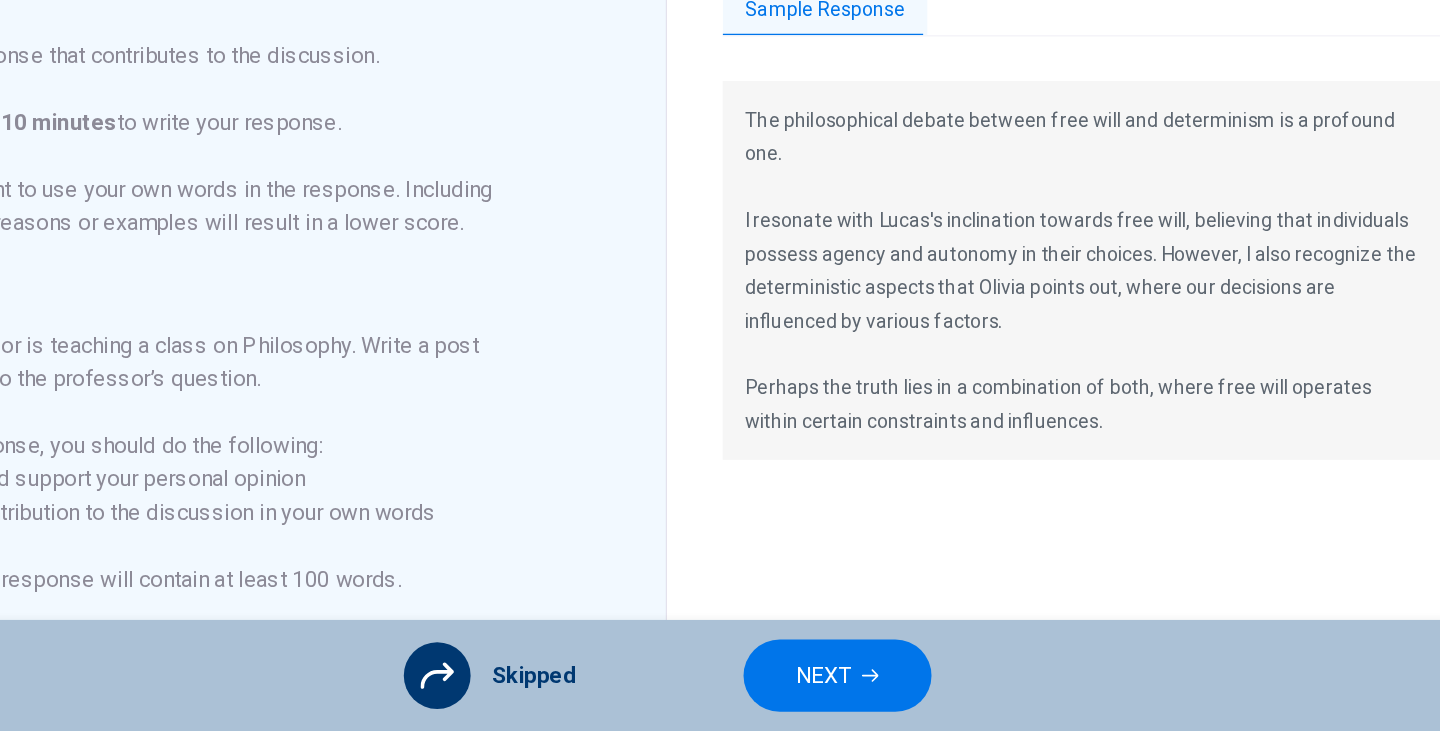 scroll, scrollTop: 0, scrollLeft: 0, axis: both 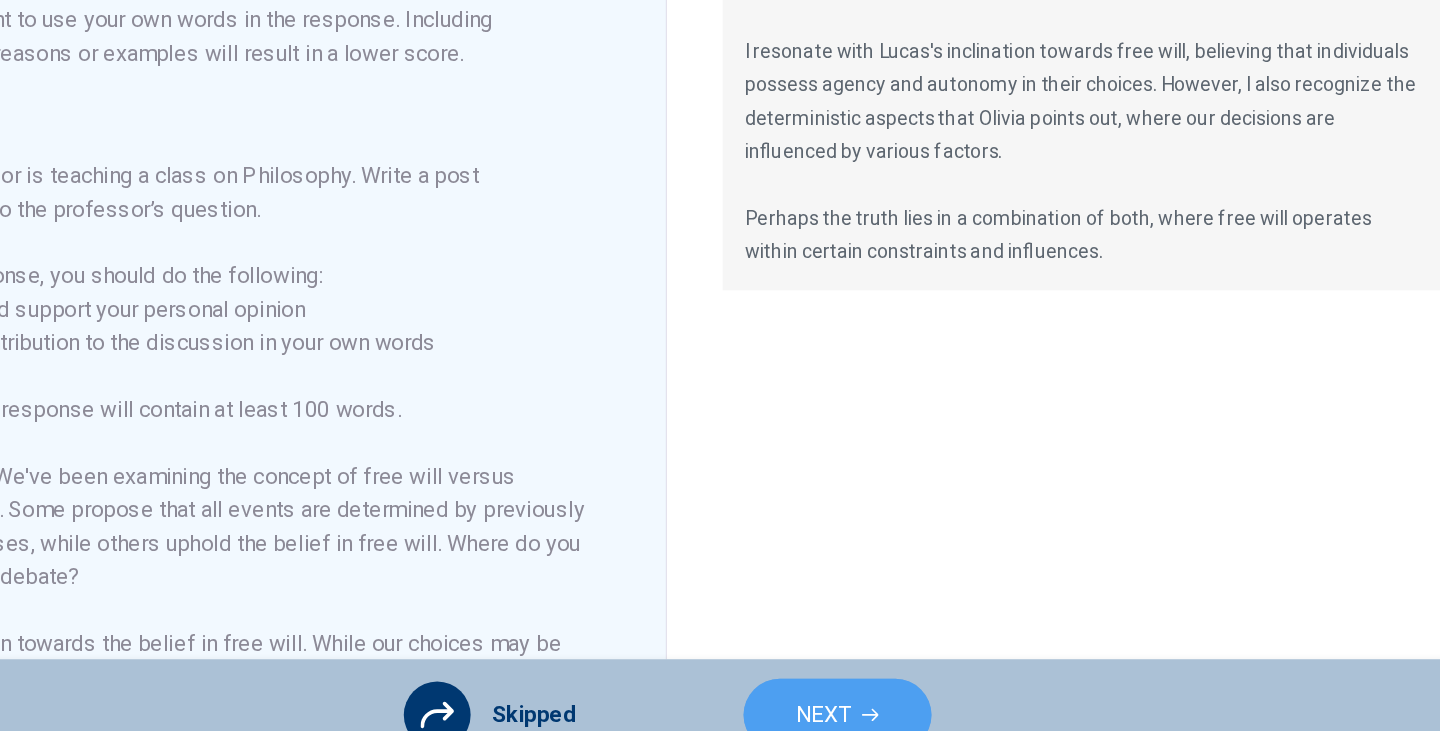 click on "NEXT" at bounding box center [832, 691] 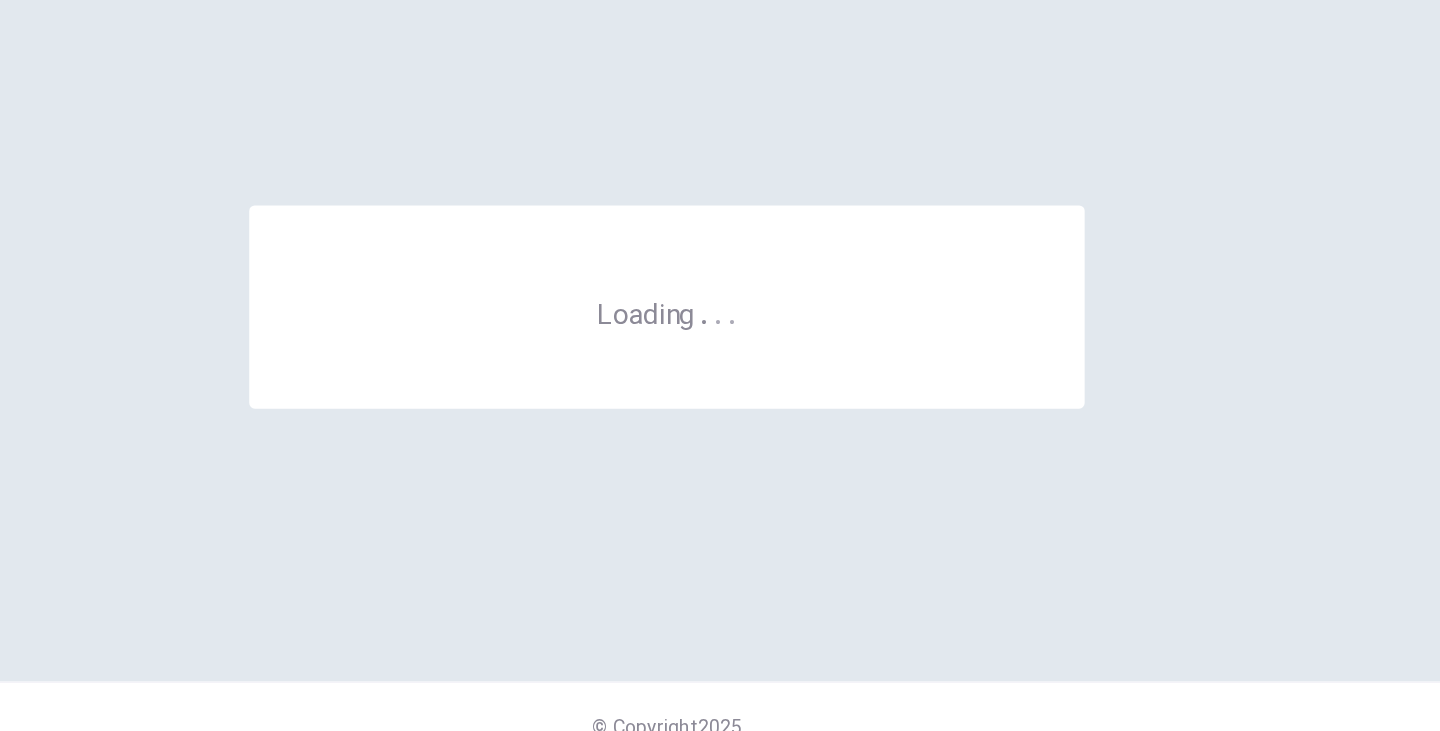 scroll, scrollTop: 0, scrollLeft: 0, axis: both 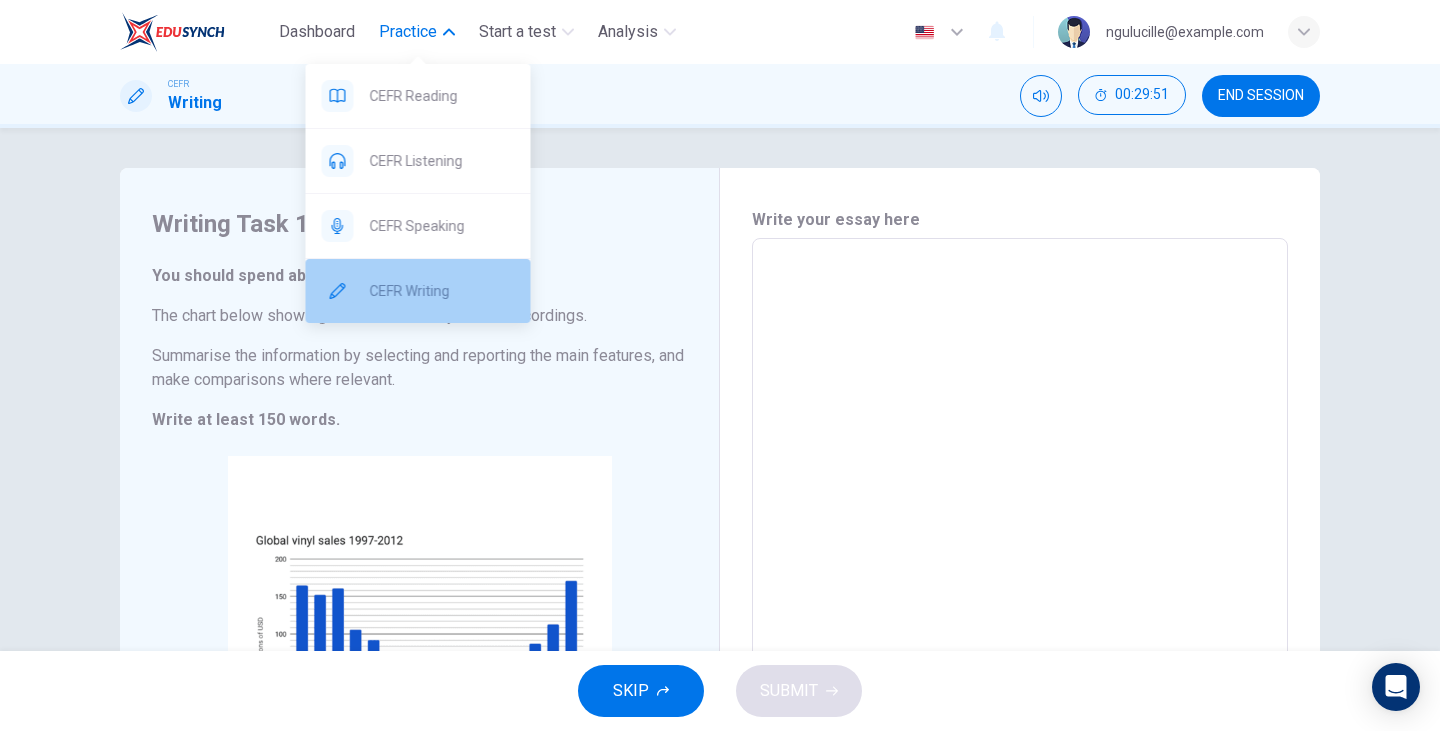 click on "CEFR Writing" at bounding box center (442, 96) 